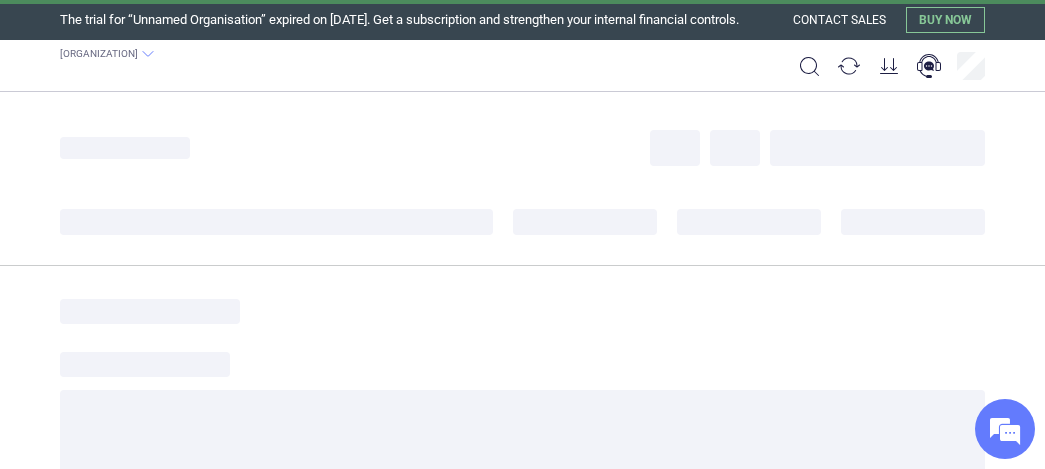 scroll, scrollTop: 0, scrollLeft: 0, axis: both 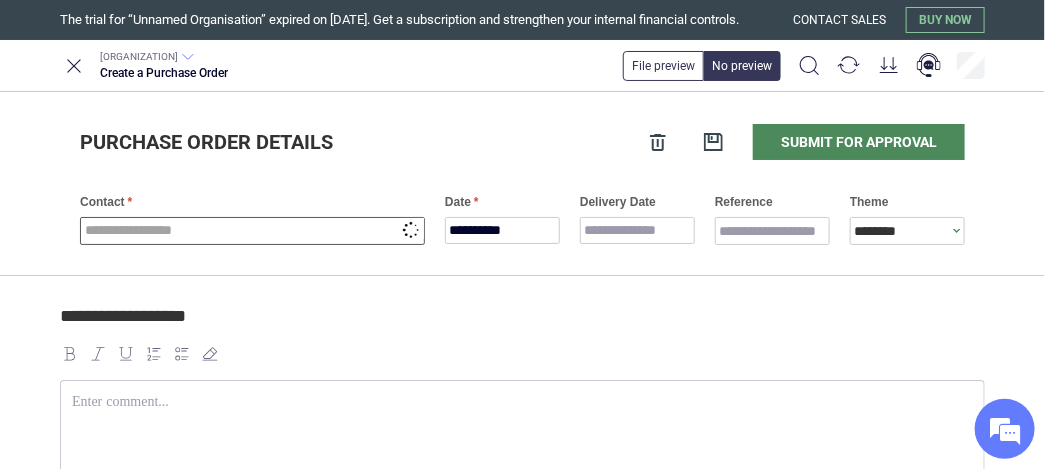 click at bounding box center [252, 231] 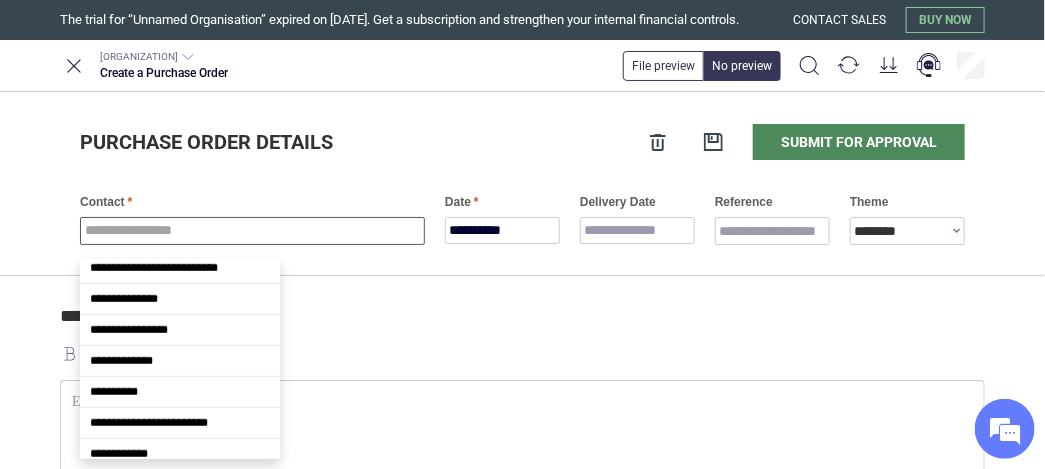 scroll, scrollTop: 0, scrollLeft: 0, axis: both 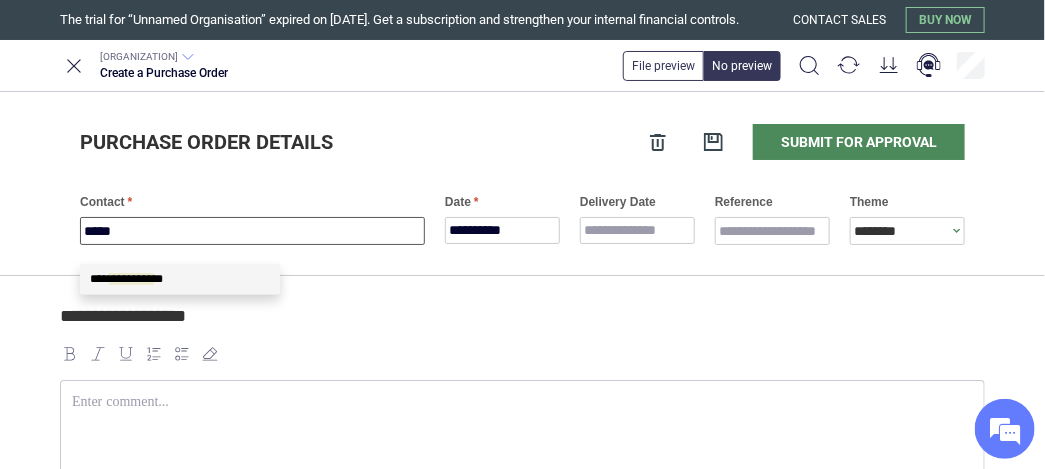 type on "****" 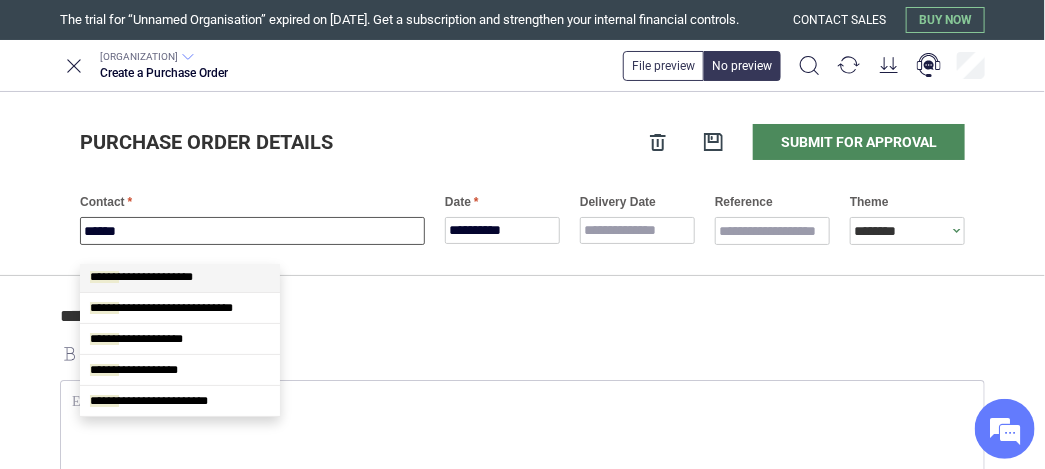 scroll, scrollTop: 0, scrollLeft: 0, axis: both 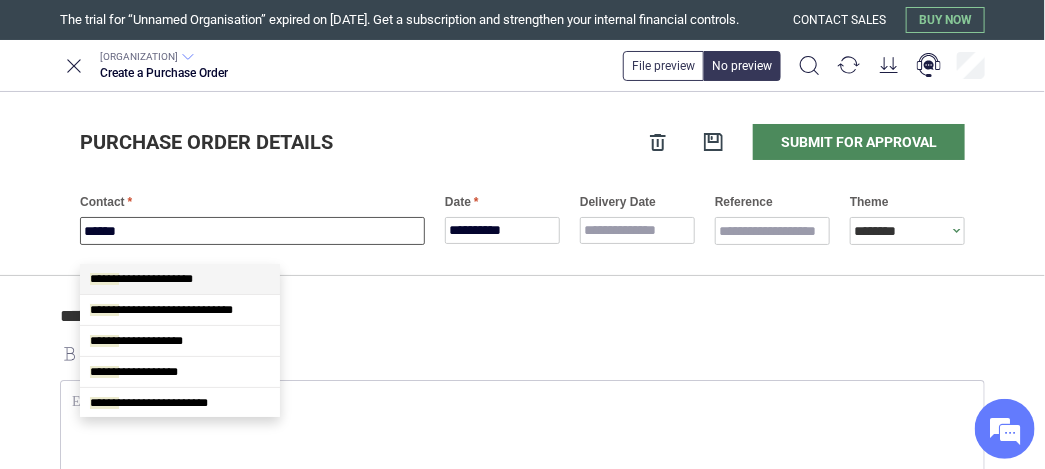 click on "**********" at bounding box center (180, 279) 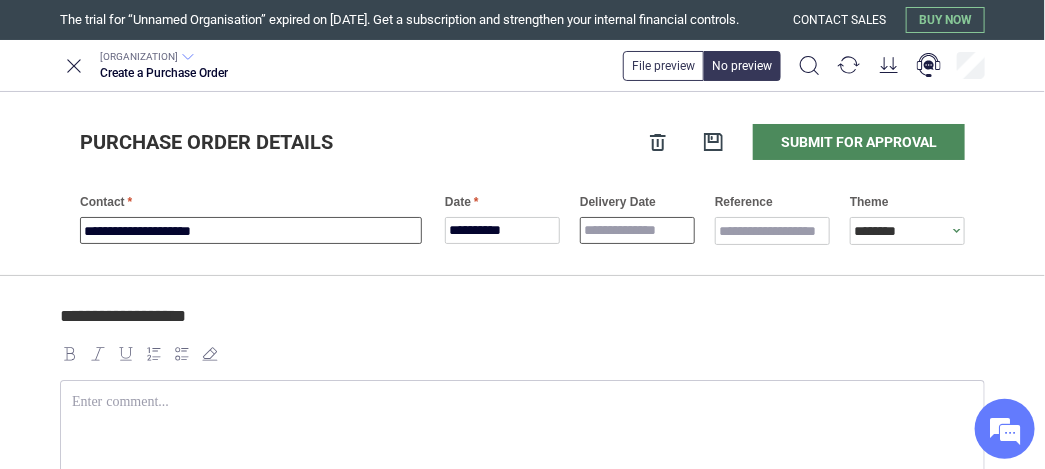 click on "Delivery Date" at bounding box center (637, 230) 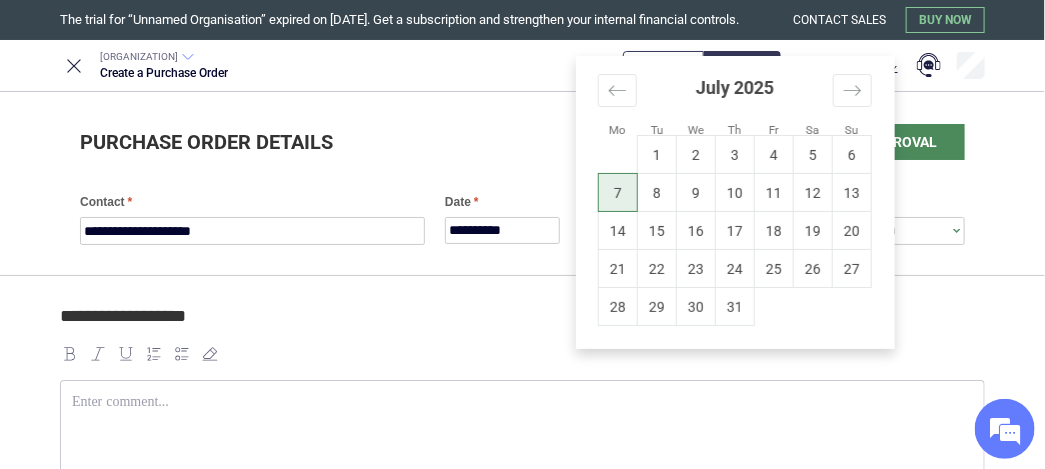 click on "7" at bounding box center [618, 193] 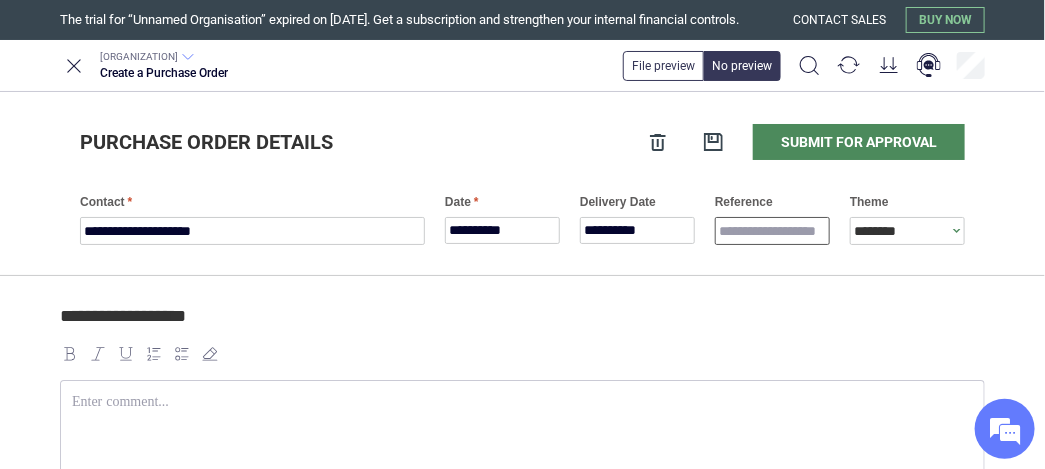 click on "Reference" at bounding box center [772, 231] 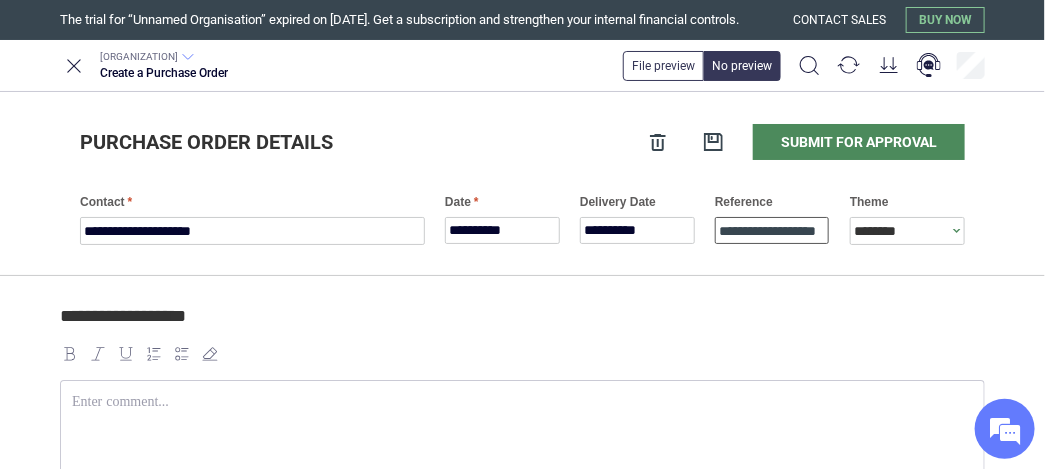 scroll, scrollTop: 0, scrollLeft: 15, axis: horizontal 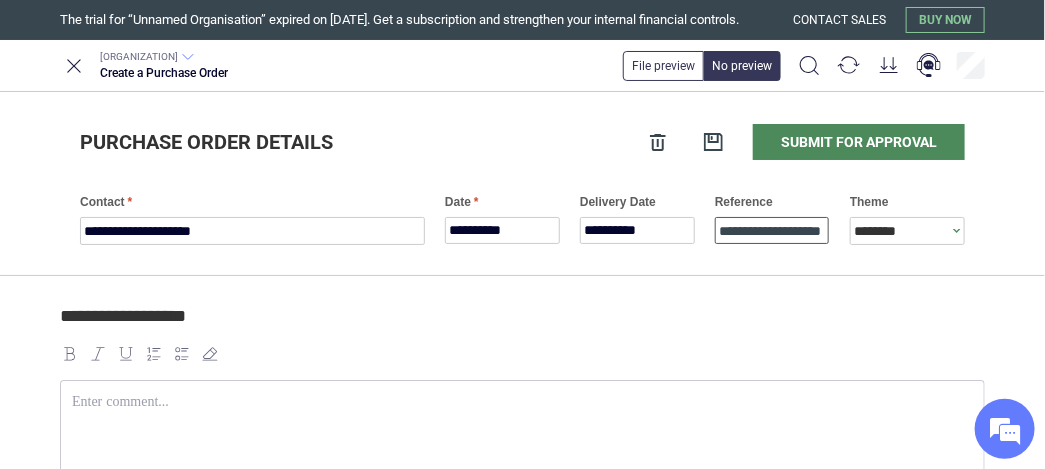 type on "**********" 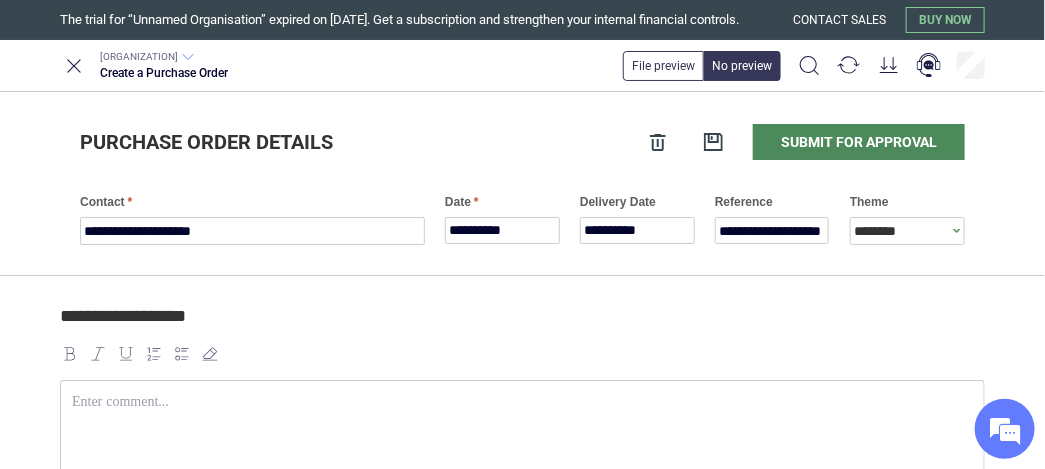 click at bounding box center [522, 402] 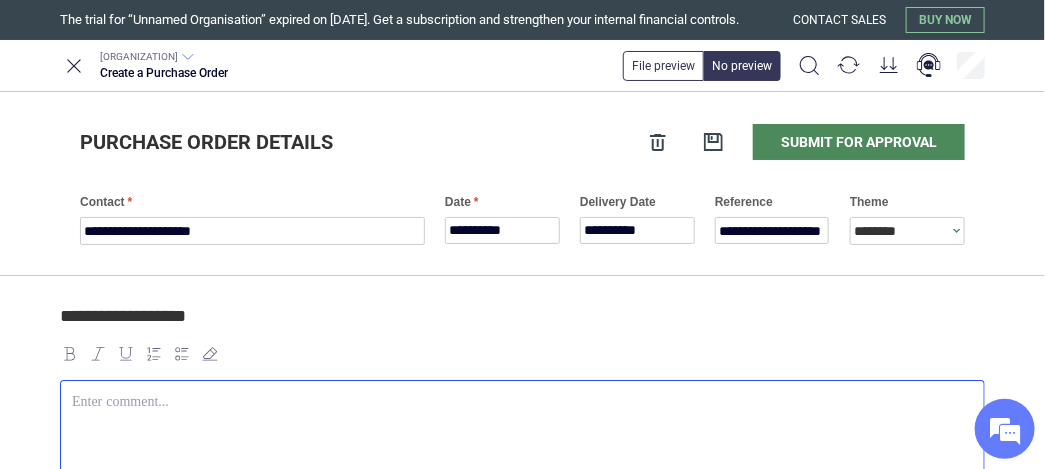 scroll, scrollTop: 0, scrollLeft: 0, axis: both 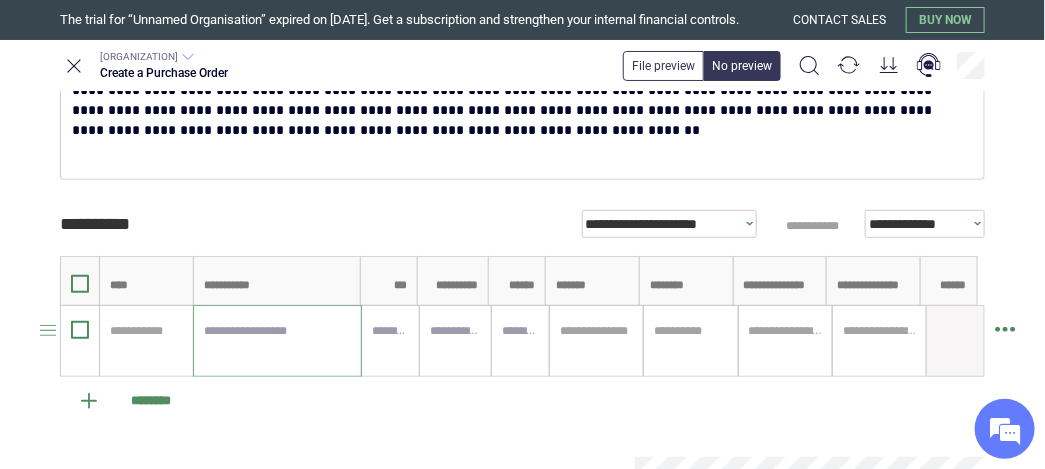 click at bounding box center [277, 341] 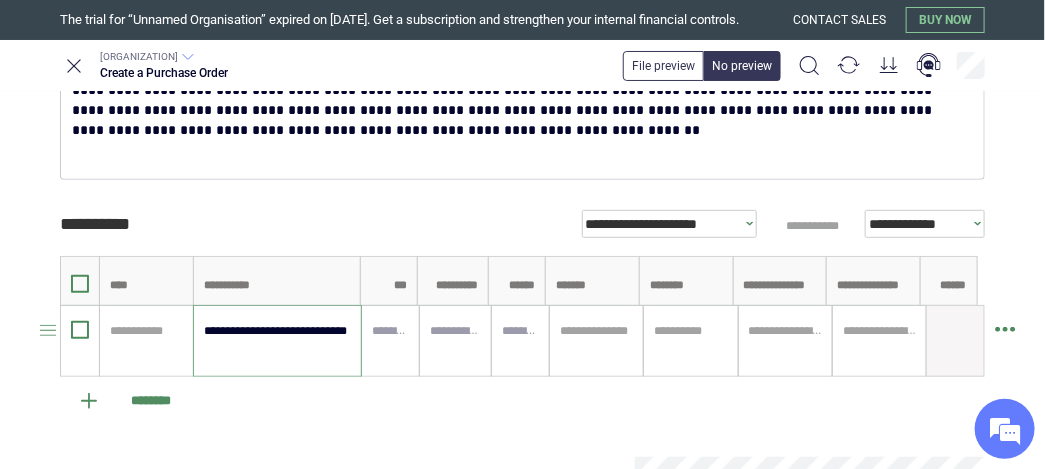 type on "**********" 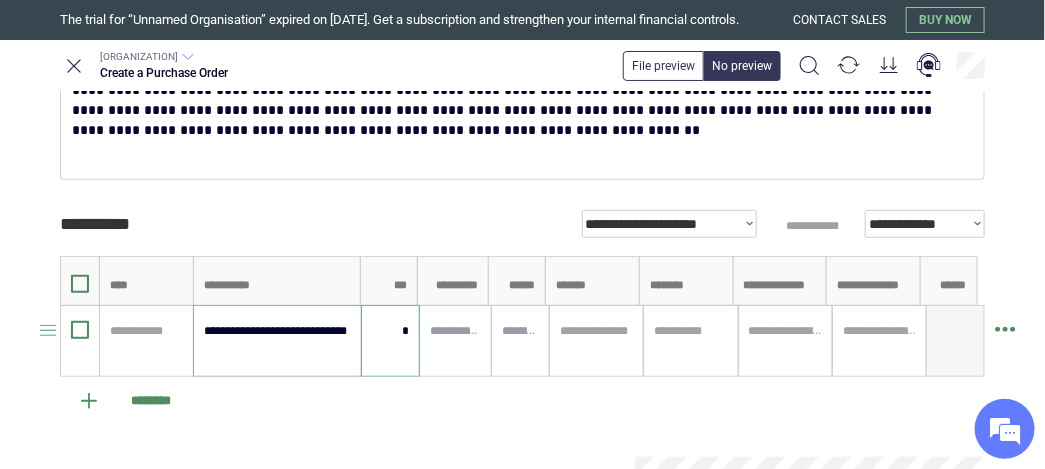 type on "*" 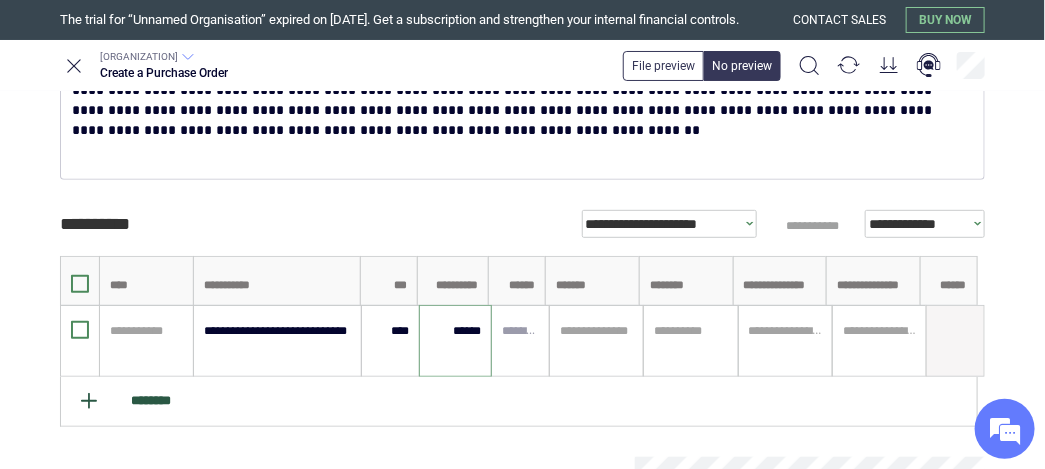 type on "******" 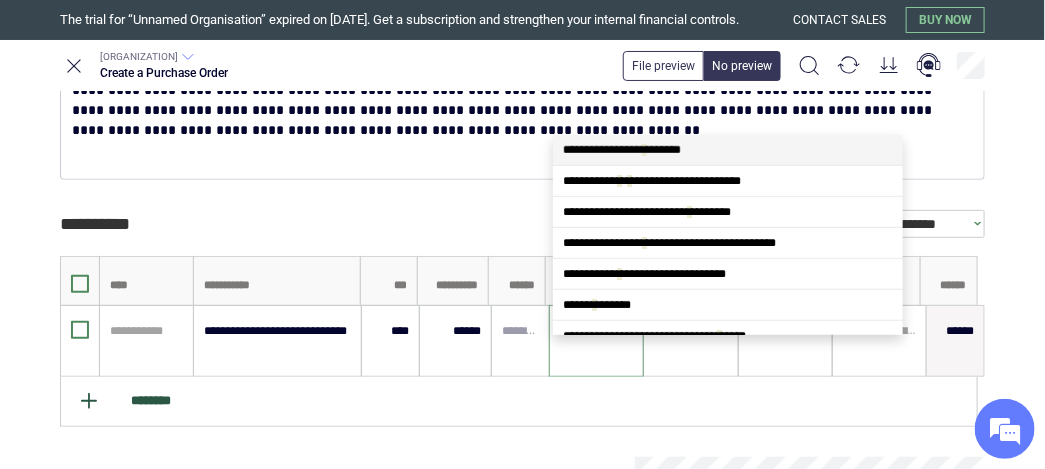 scroll, scrollTop: 0, scrollLeft: 0, axis: both 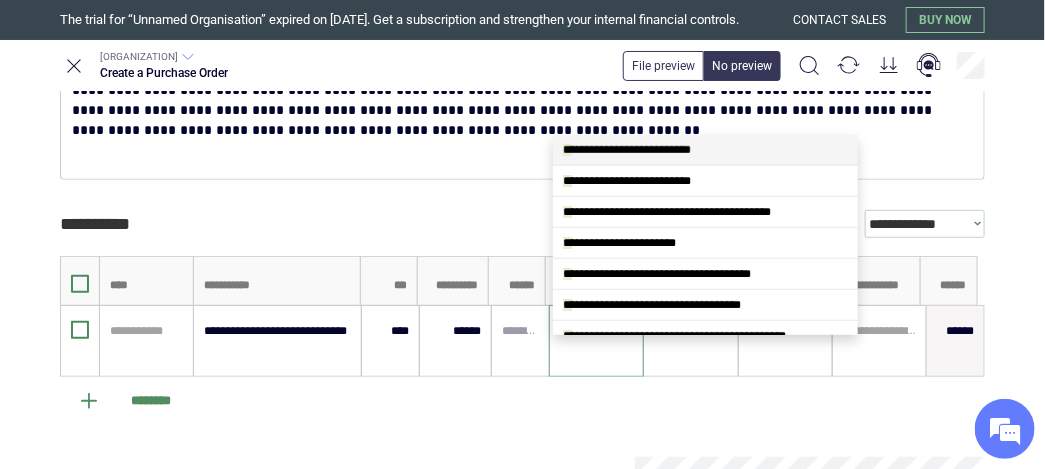 type on "*" 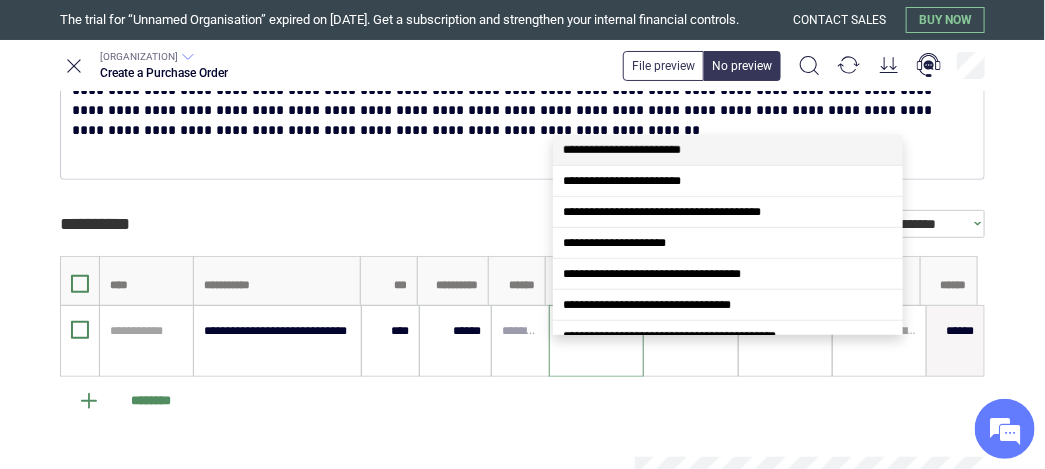 type on "*" 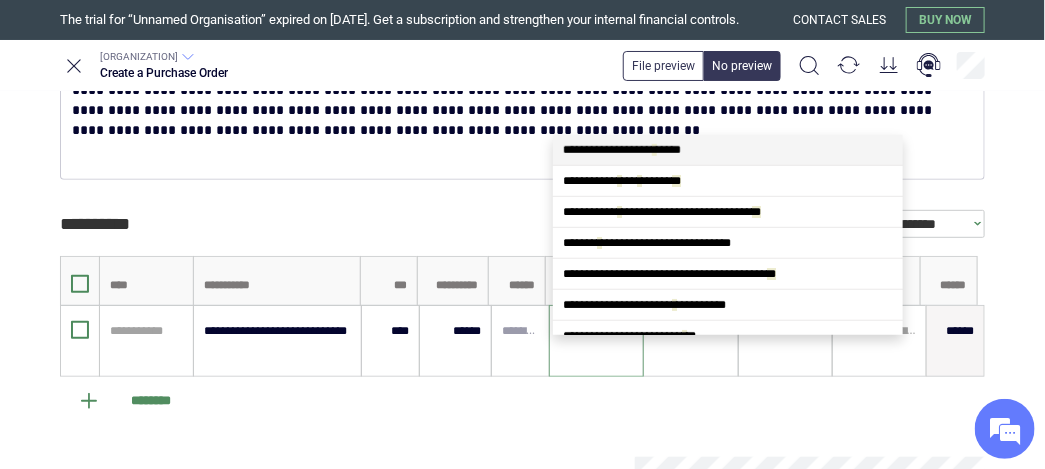 scroll, scrollTop: 0, scrollLeft: 0, axis: both 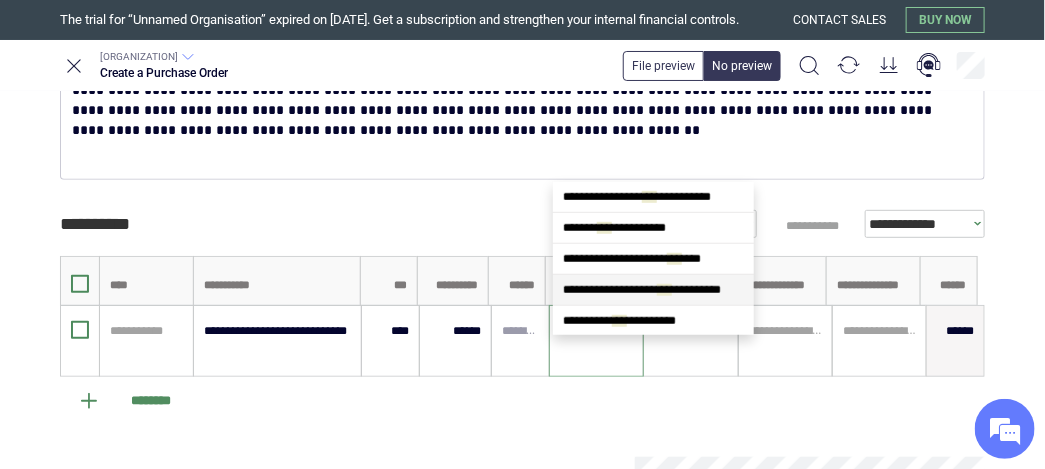 click on "**********" at bounding box center (642, 290) 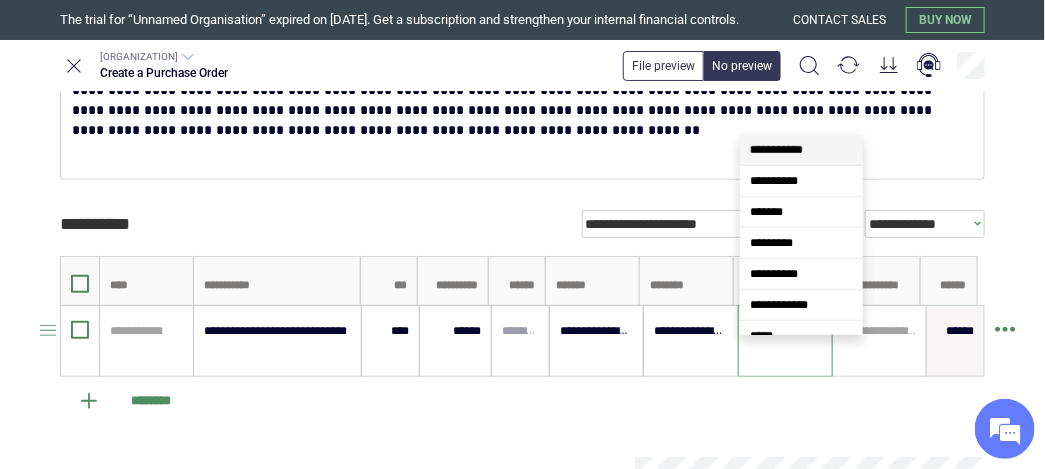 click at bounding box center (785, 331) 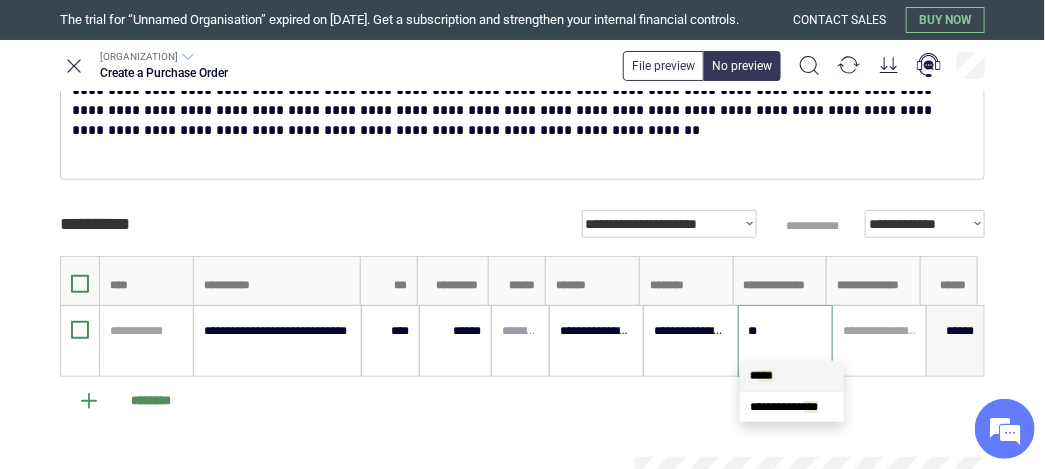 click on "**" at bounding box center (766, 376) 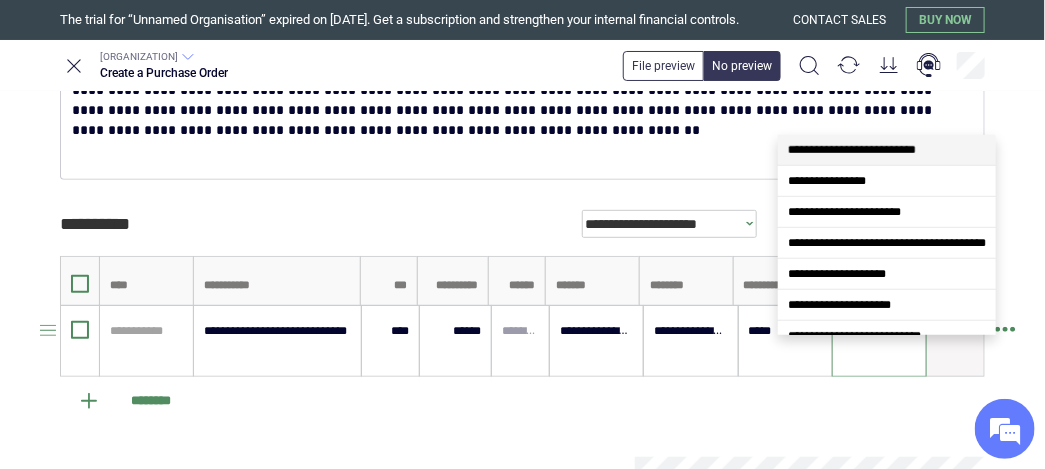click at bounding box center [879, 331] 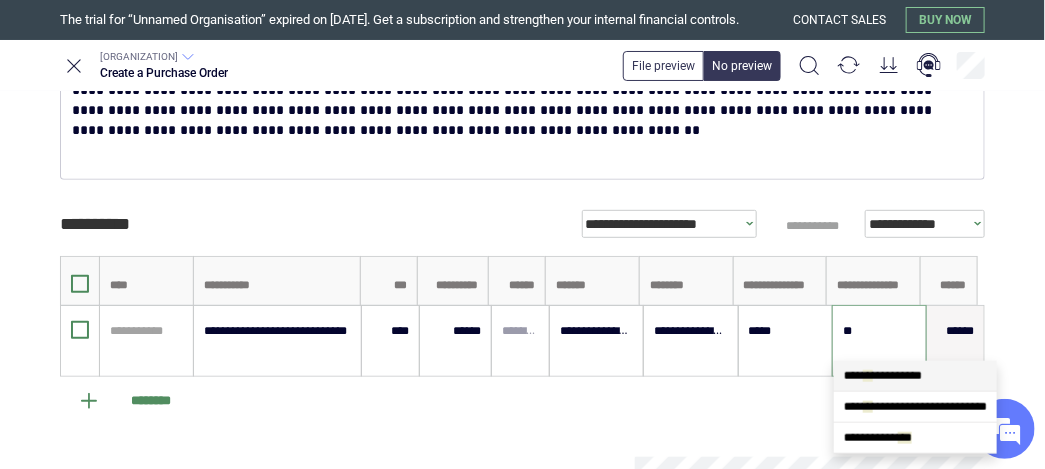 click on "**" at bounding box center (868, 376) 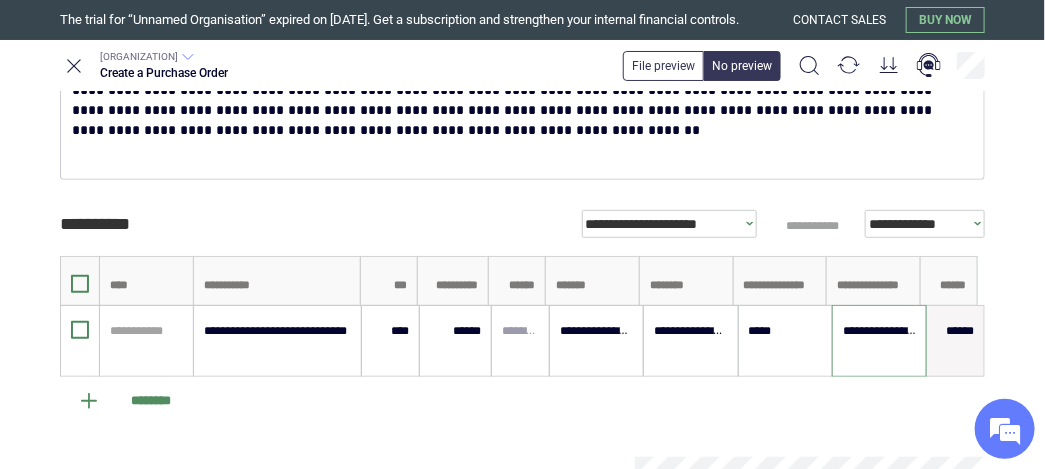 scroll, scrollTop: 624, scrollLeft: 0, axis: vertical 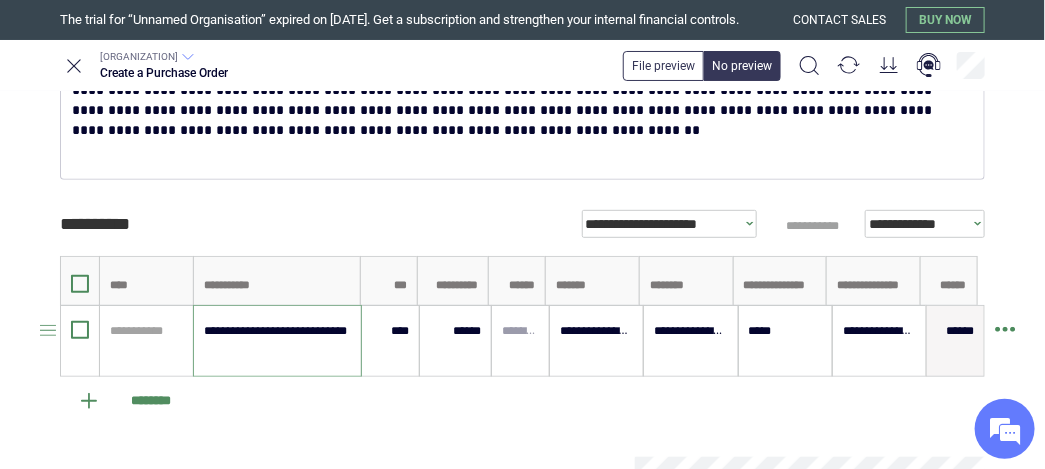 click on "**********" at bounding box center [277, 341] 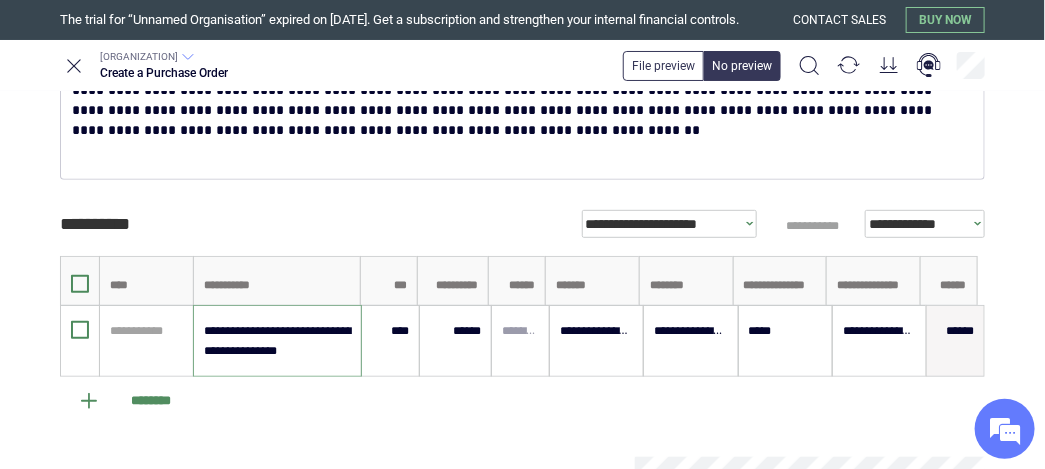 scroll, scrollTop: 624, scrollLeft: 0, axis: vertical 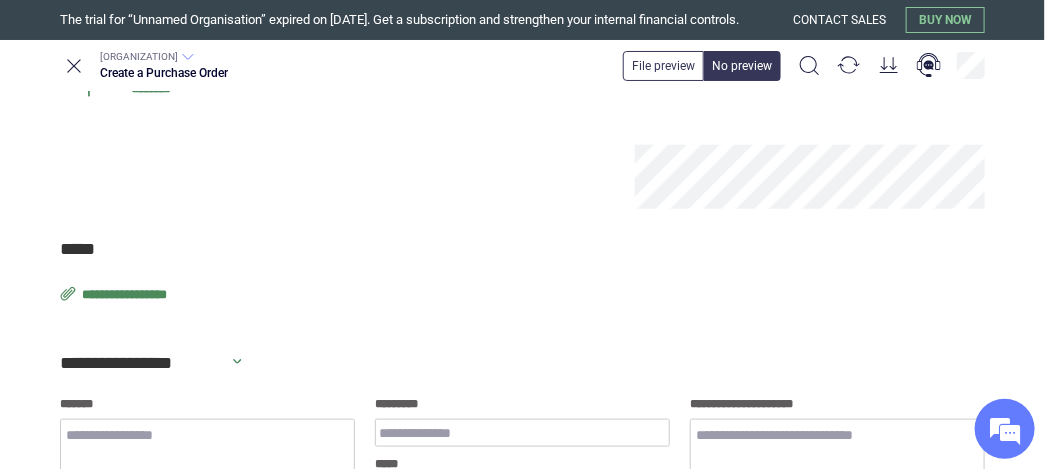 type on "**********" 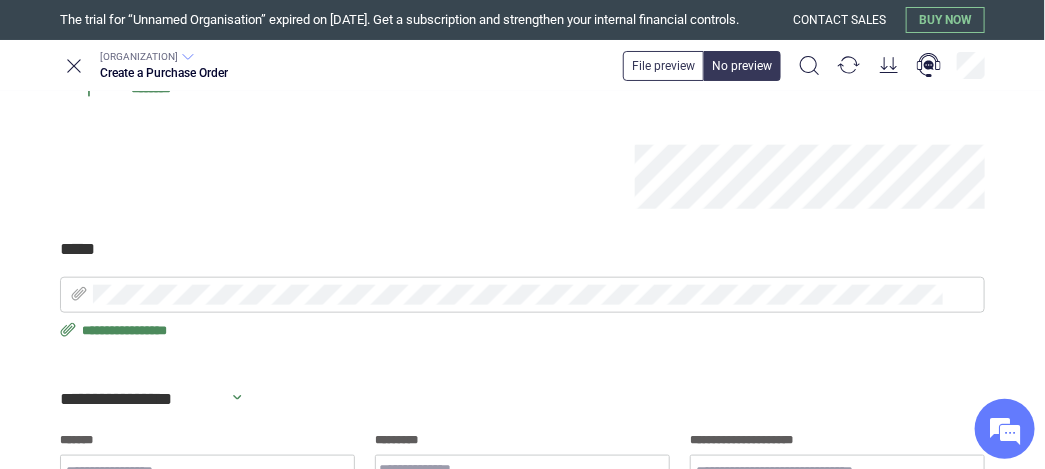 scroll, scrollTop: 312, scrollLeft: 0, axis: vertical 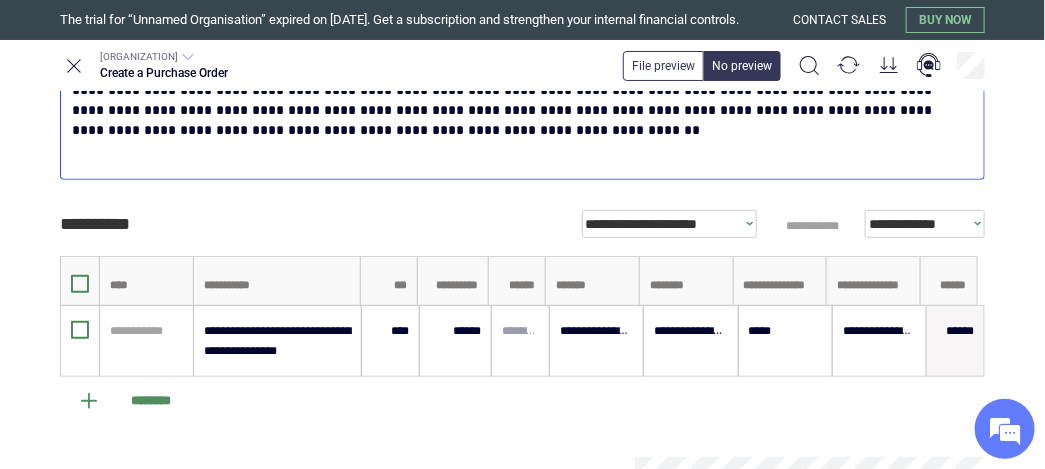 click on "**********" at bounding box center (519, 110) 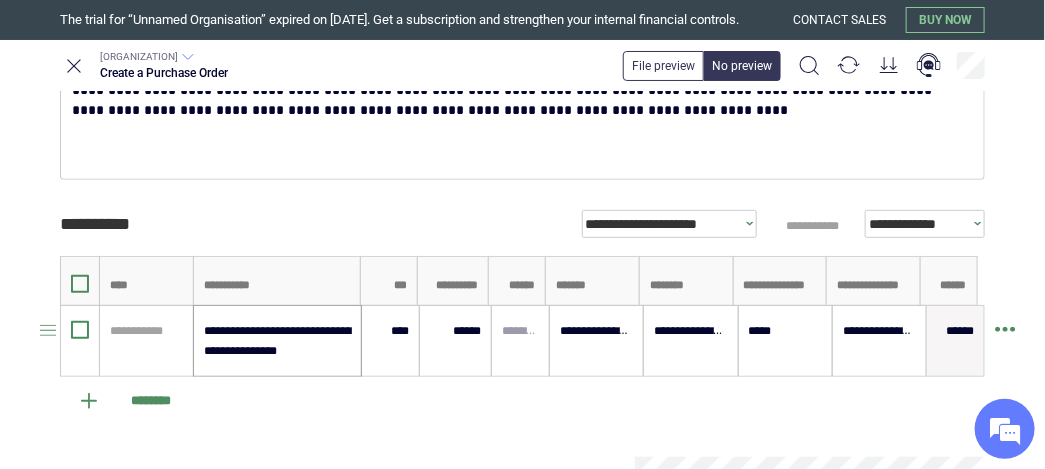 click on "**********" at bounding box center (277, 341) 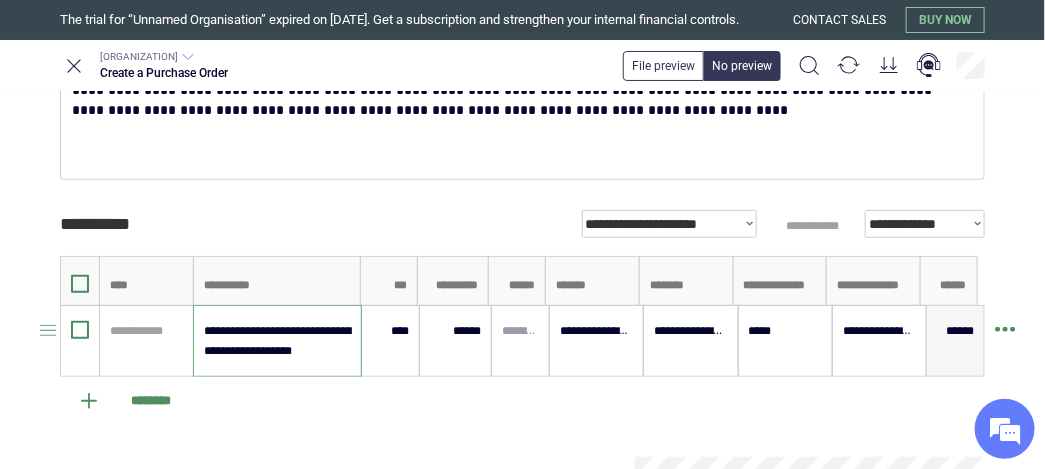 paste on "**********" 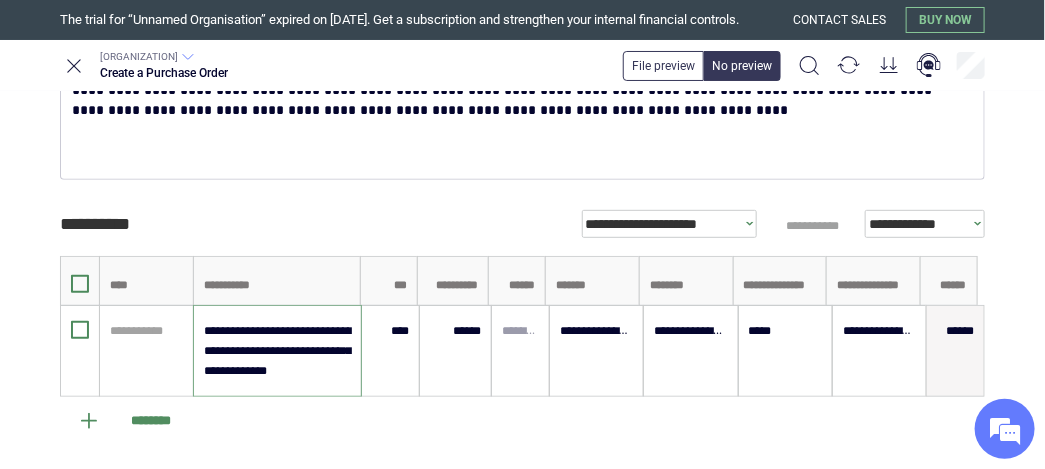 type on "**********" 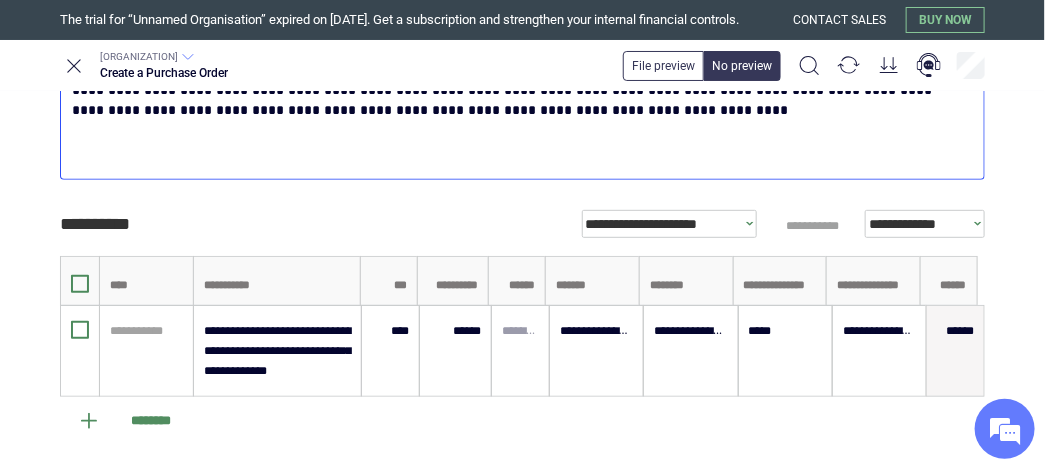 click on "**********" at bounding box center (519, 100) 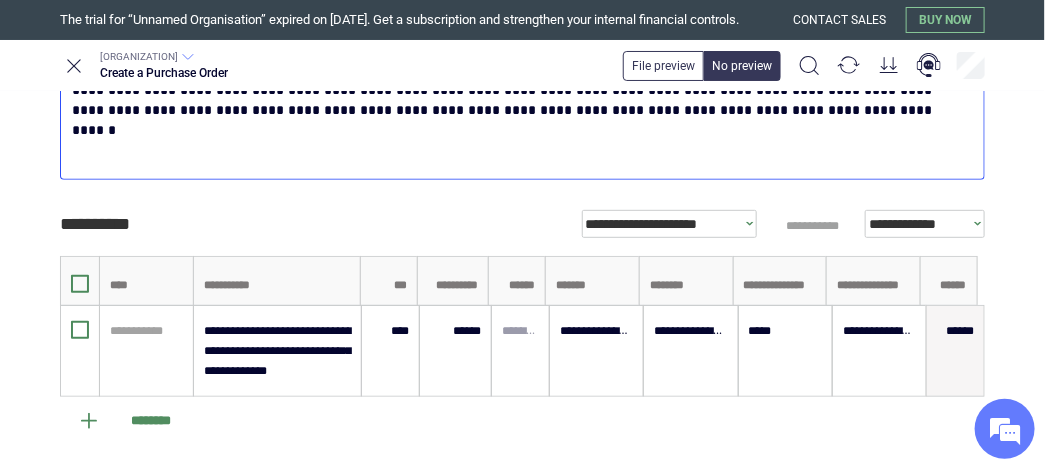 scroll, scrollTop: 624, scrollLeft: 0, axis: vertical 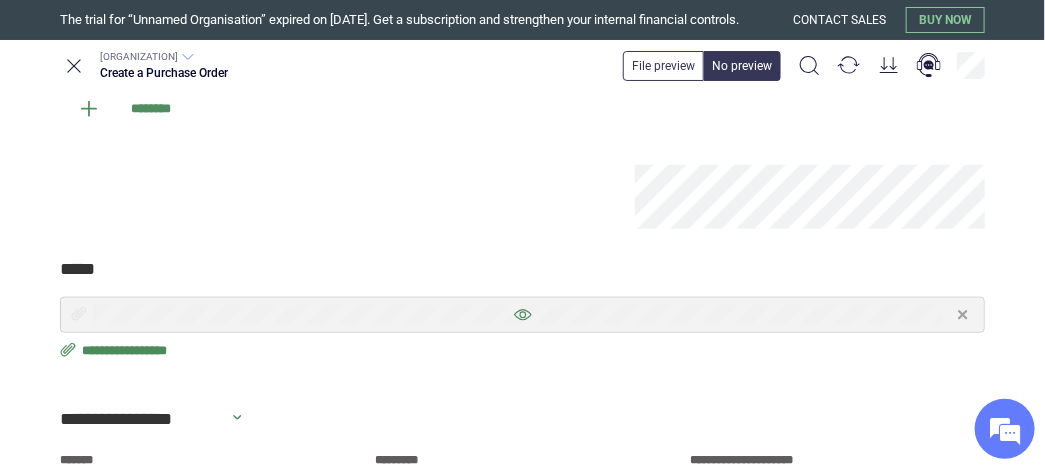 click at bounding box center [522, 315] 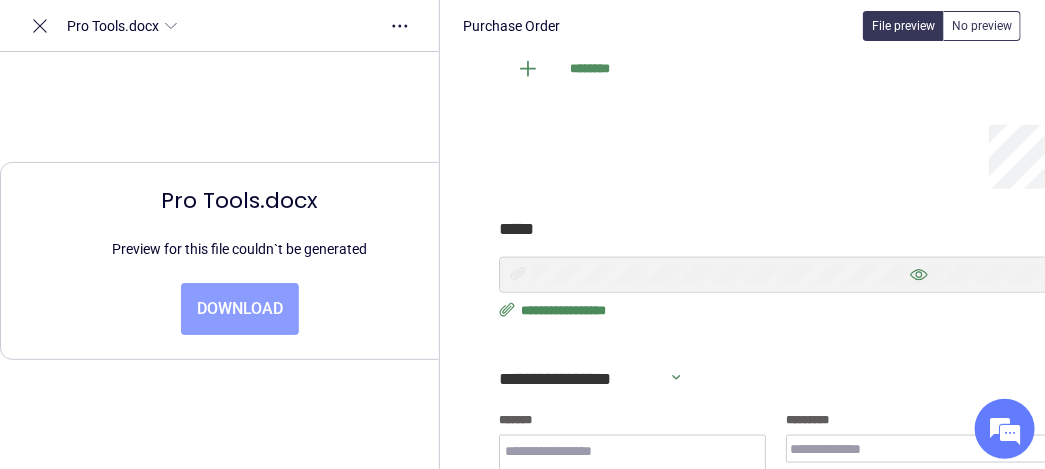 click on "Download" at bounding box center [240, 309] 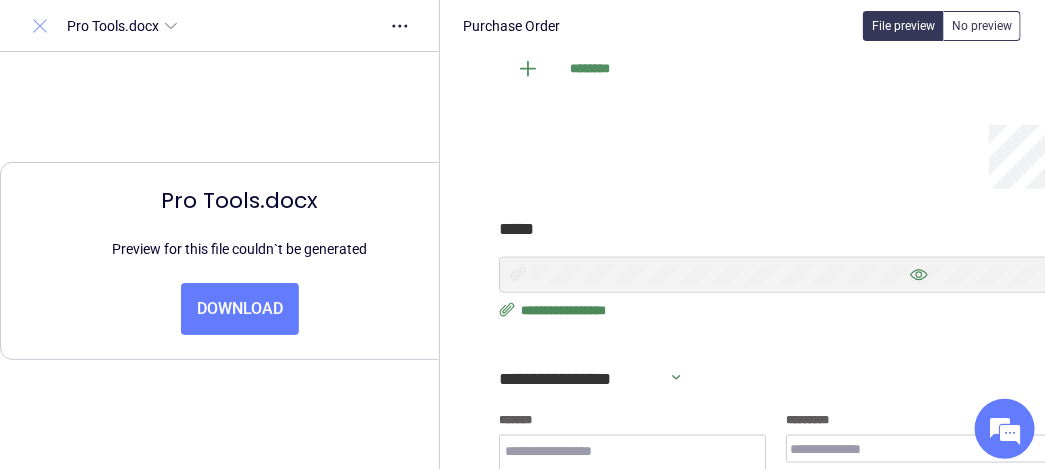 click at bounding box center [40, 26] 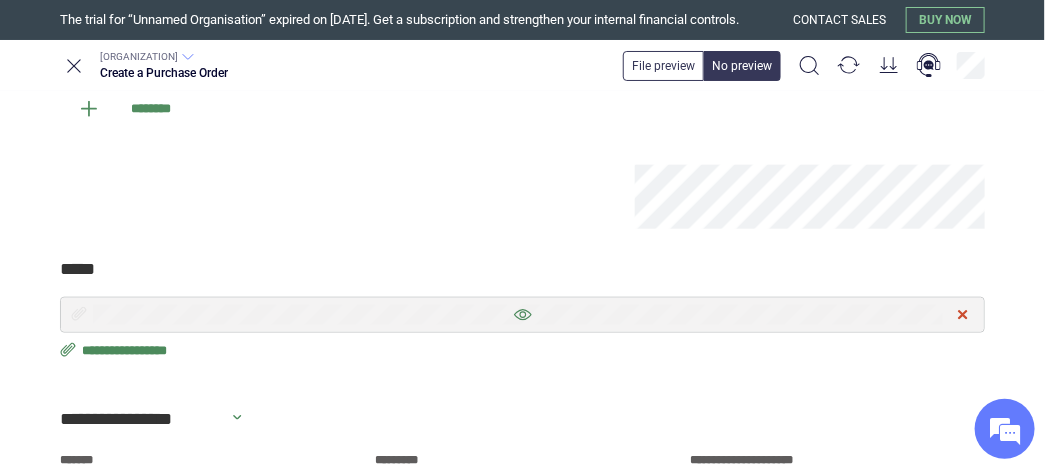 click at bounding box center (963, 315) 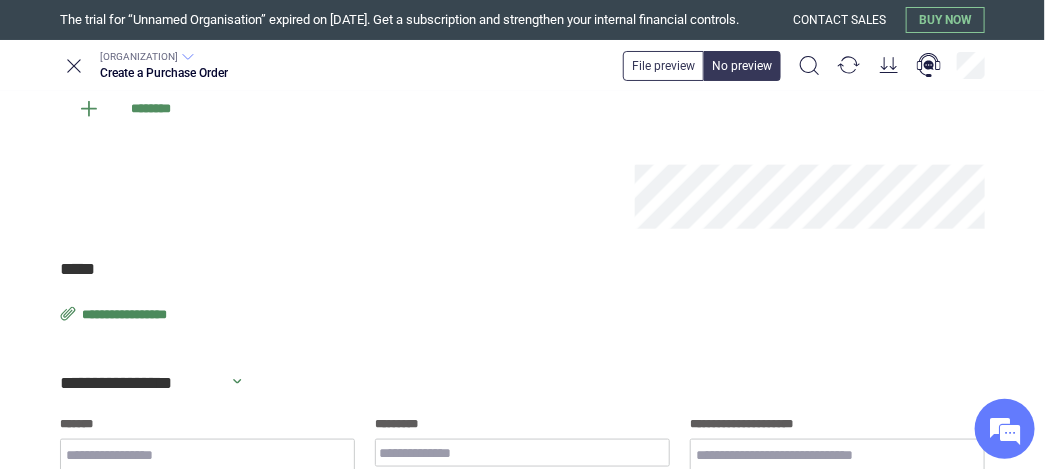 click on "**********" at bounding box center [126, 315] 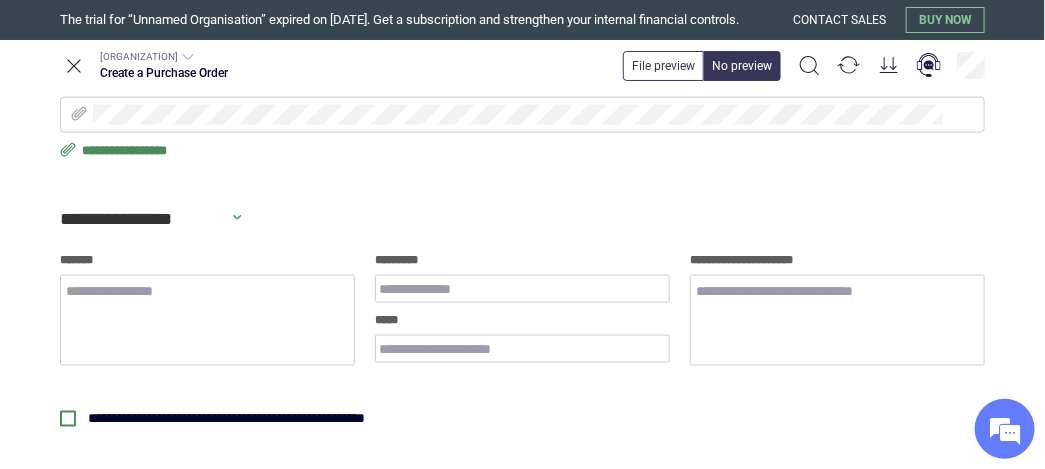 scroll, scrollTop: 880, scrollLeft: 0, axis: vertical 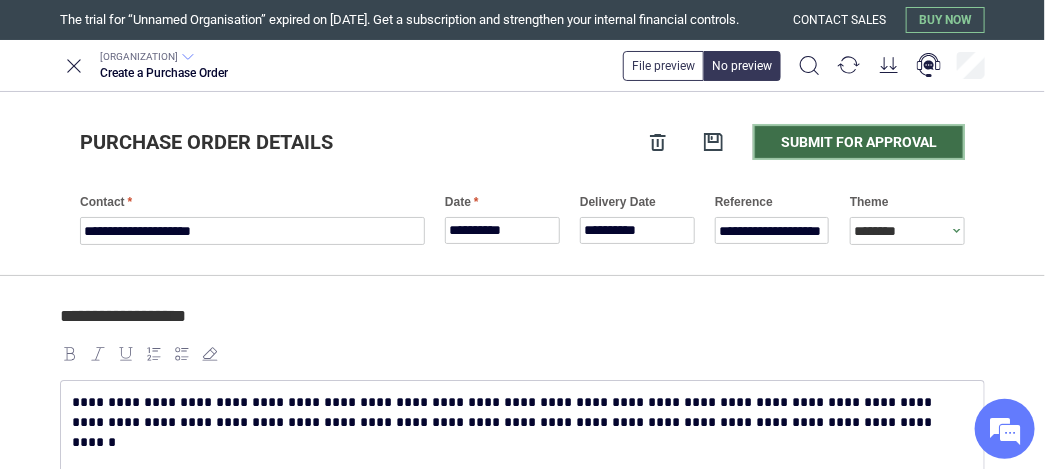 click on "Submit for approval" at bounding box center (859, 142) 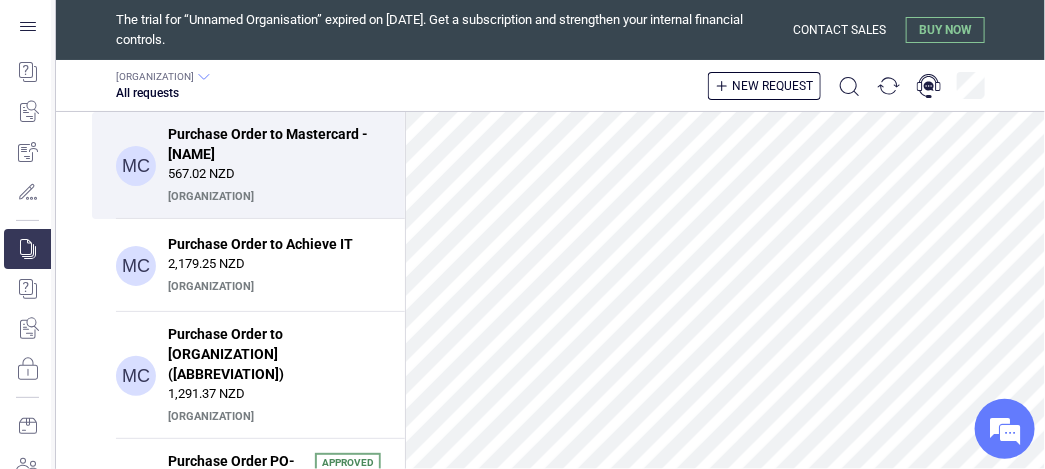 scroll, scrollTop: 0, scrollLeft: 0, axis: both 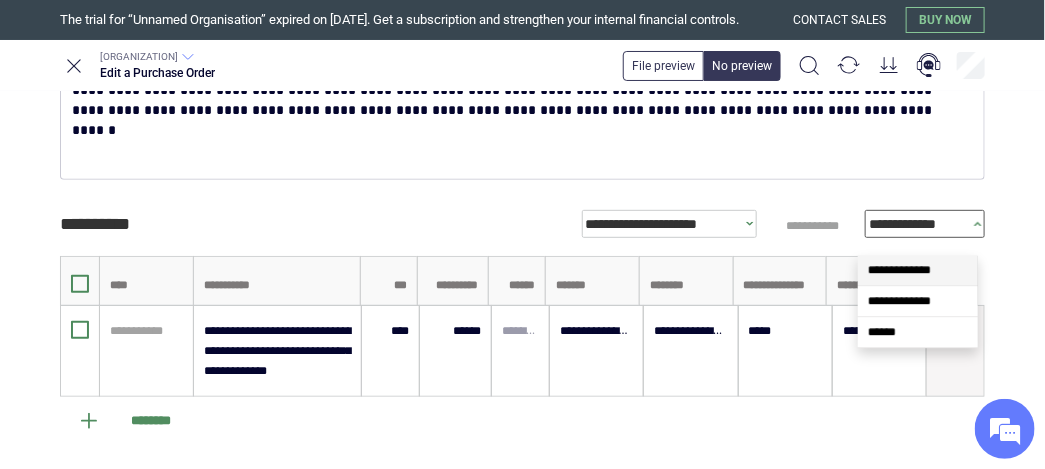 click on "**********" at bounding box center [919, 224] 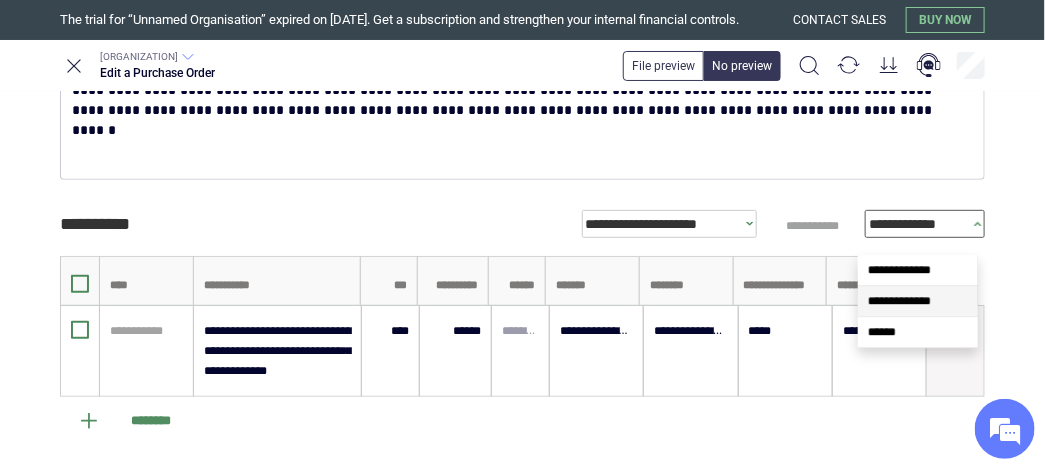click on "**********" at bounding box center (899, 301) 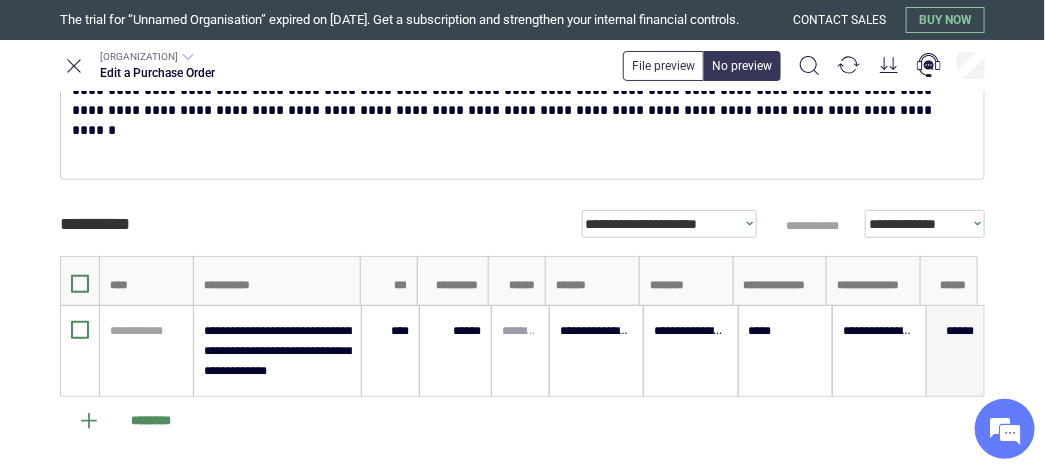 scroll, scrollTop: 0, scrollLeft: 0, axis: both 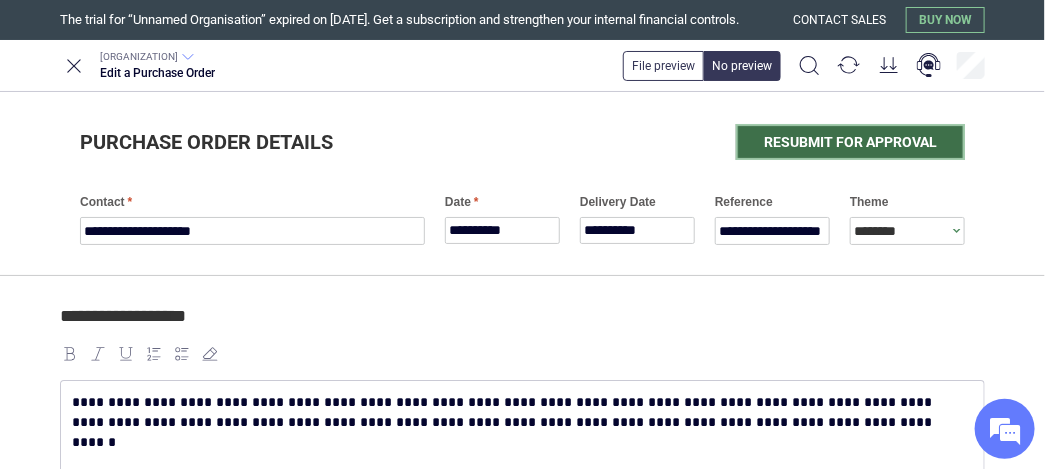 click on "Resubmit for approval" at bounding box center (850, 142) 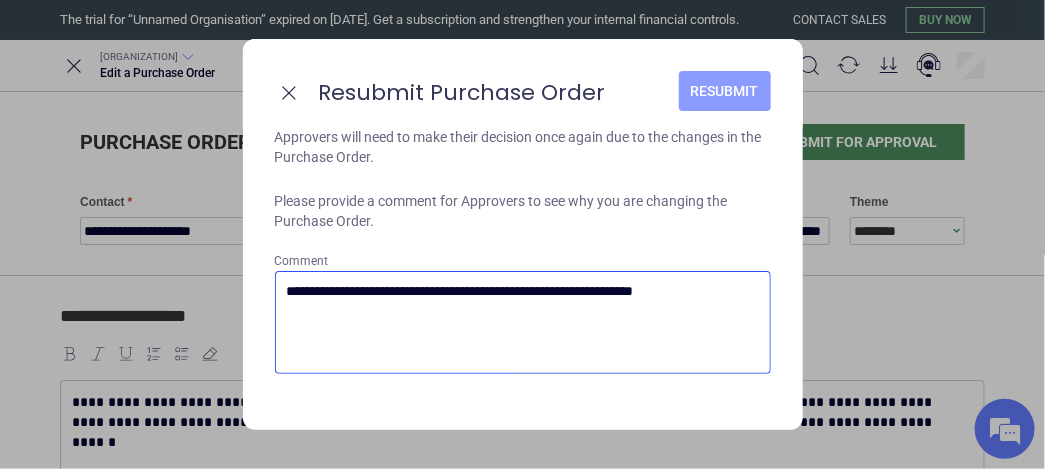 type on "**********" 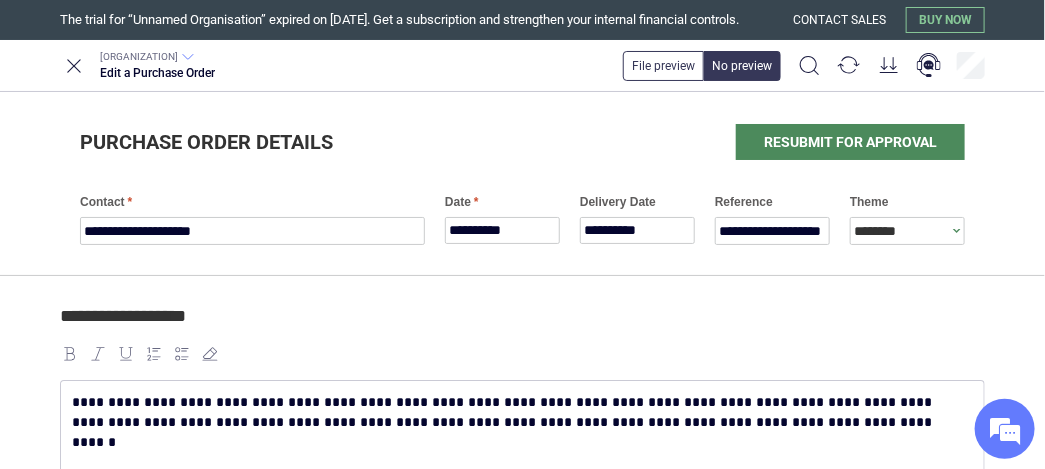 scroll, scrollTop: 312, scrollLeft: 0, axis: vertical 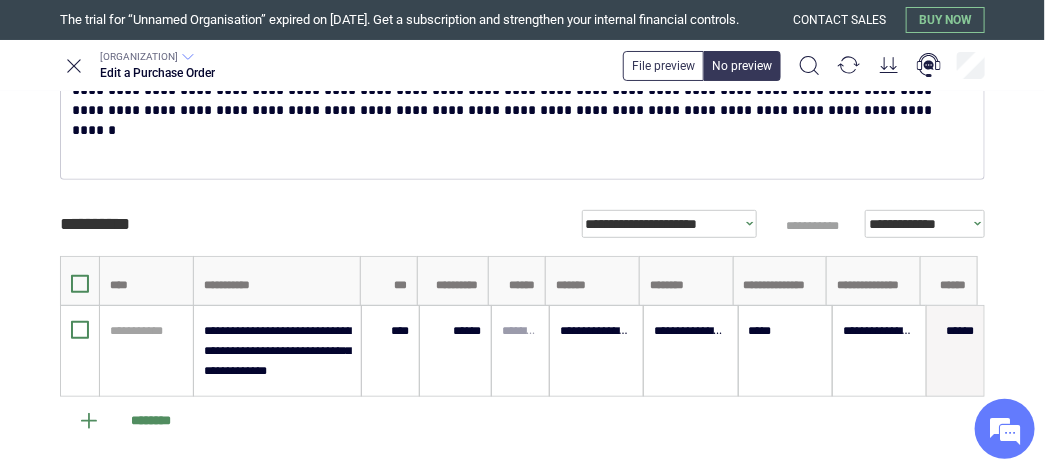 click on "**********" at bounding box center [522, 124] 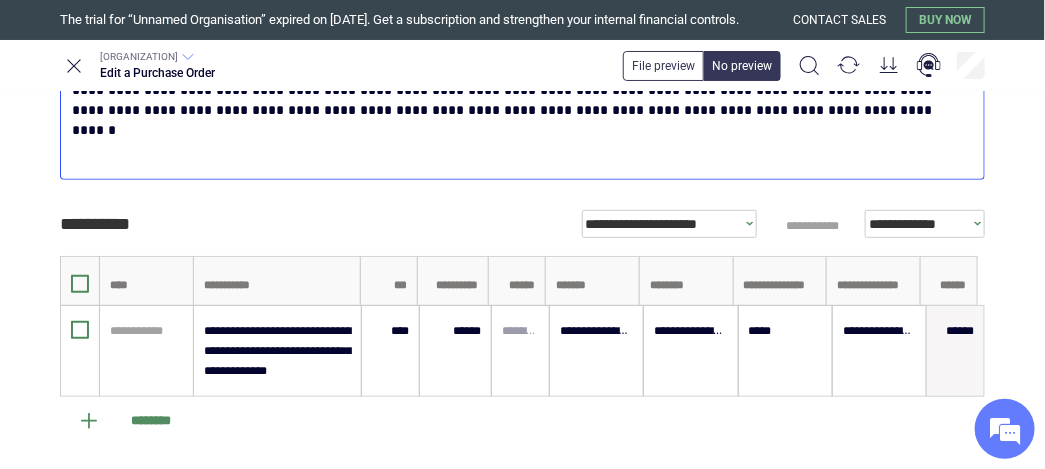scroll, scrollTop: 299, scrollLeft: 0, axis: vertical 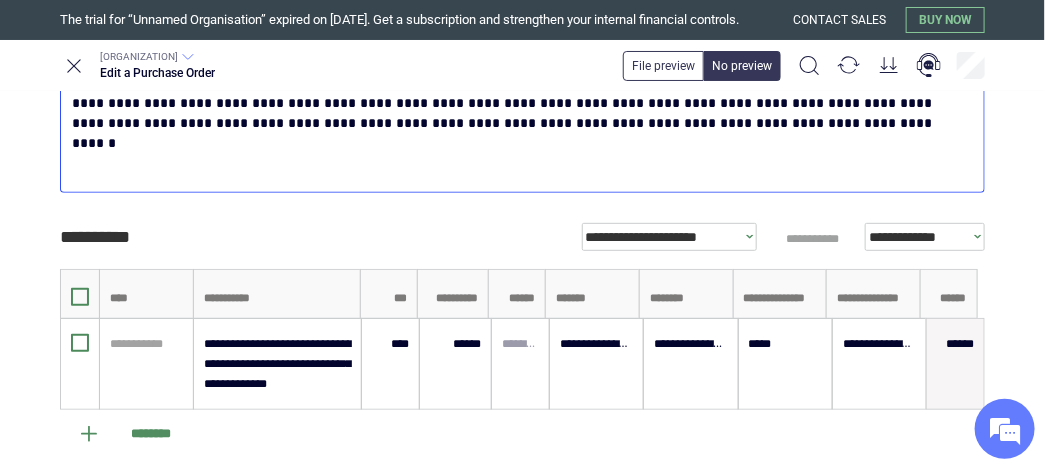 click on "**********" at bounding box center (519, 113) 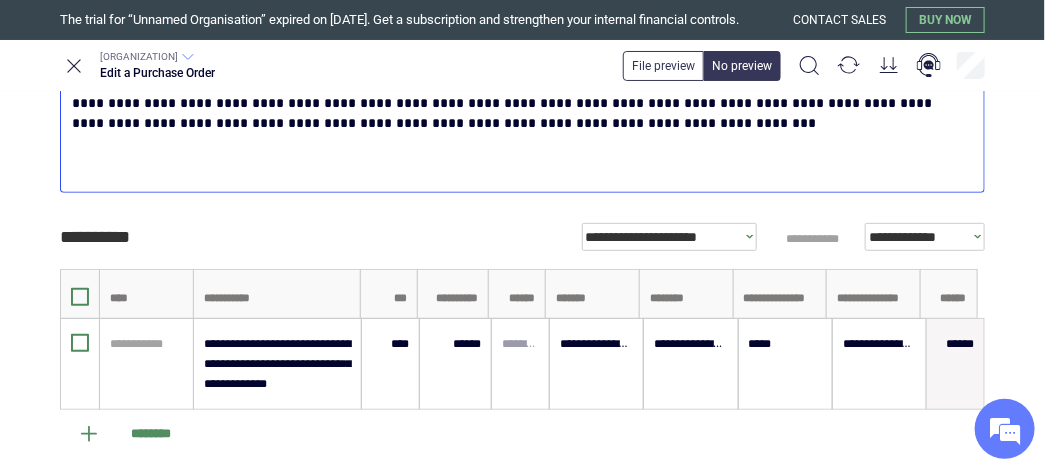 scroll, scrollTop: 0, scrollLeft: 0, axis: both 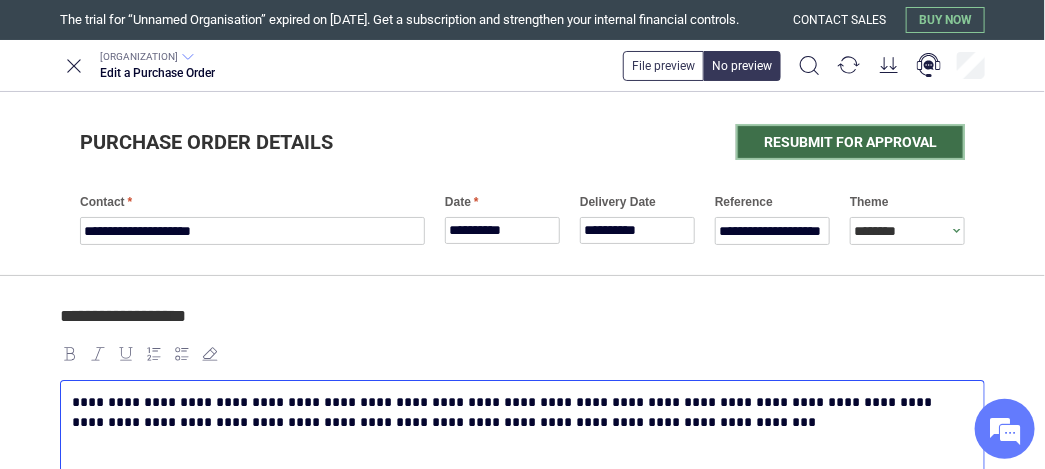 click on "Resubmit for approval" at bounding box center (850, 142) 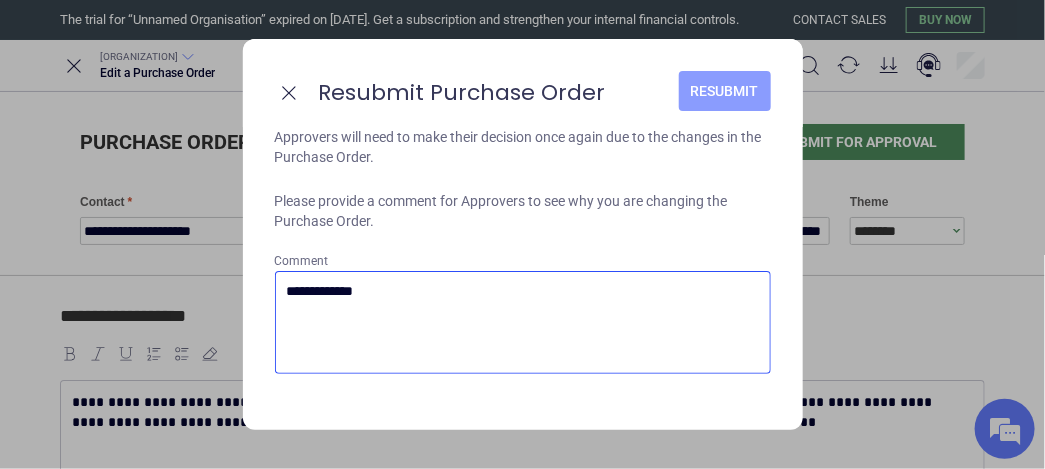 type on "**********" 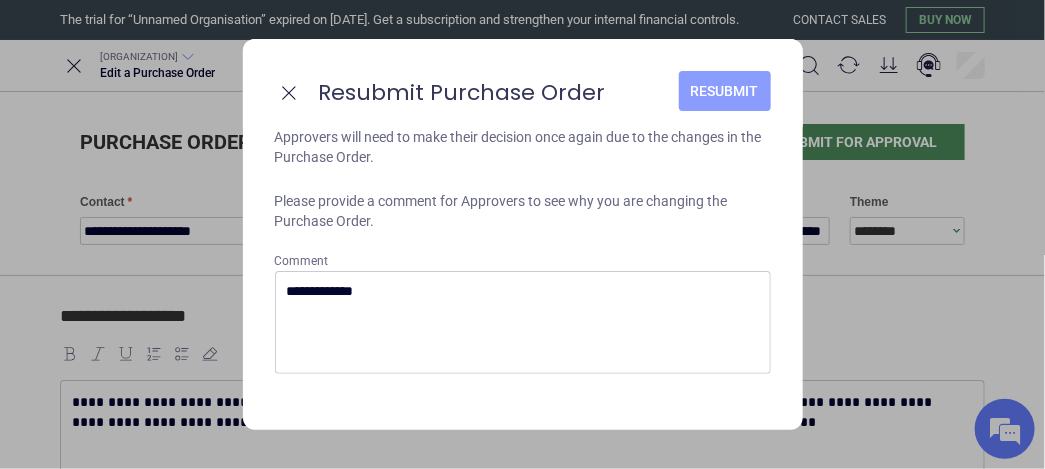 click on "Resubmit" at bounding box center [725, 91] 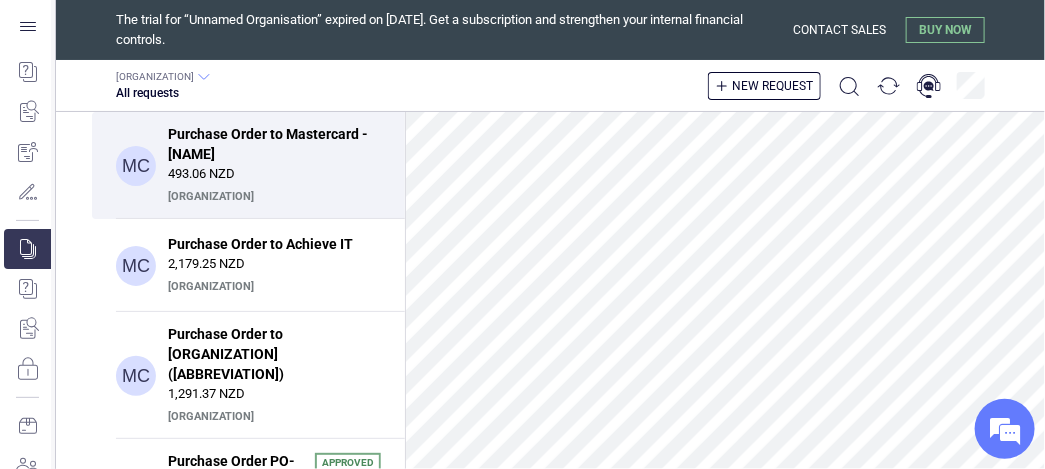 scroll, scrollTop: 937, scrollLeft: 0, axis: vertical 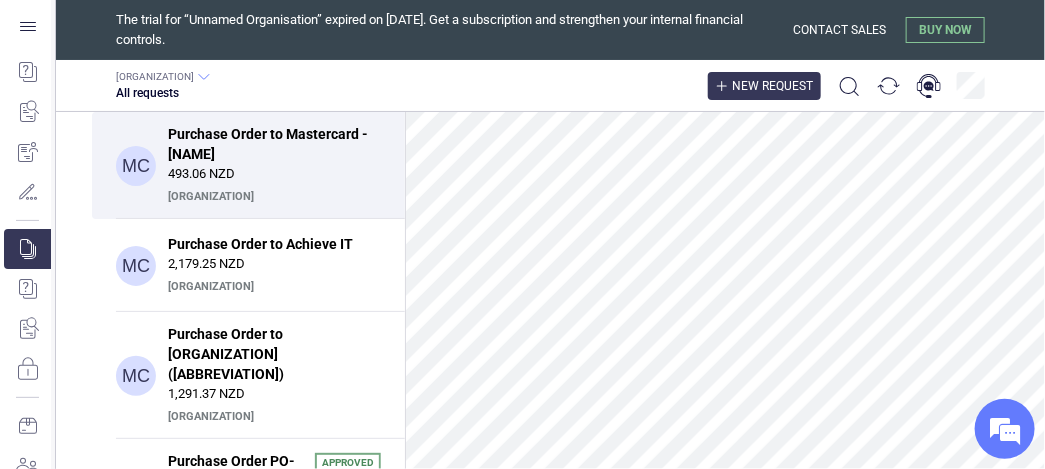 click on "New request" at bounding box center (772, 86) 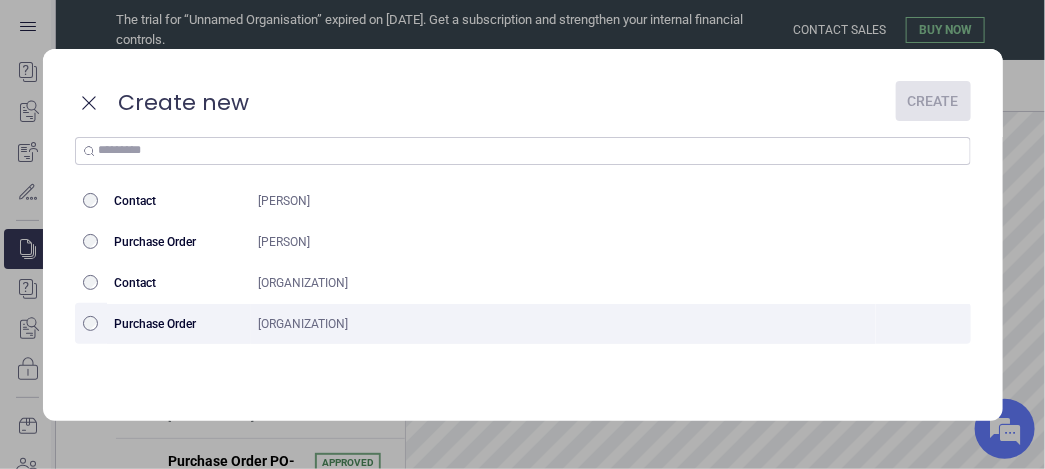 click on "[ORGANIZATION]" at bounding box center [564, 201] 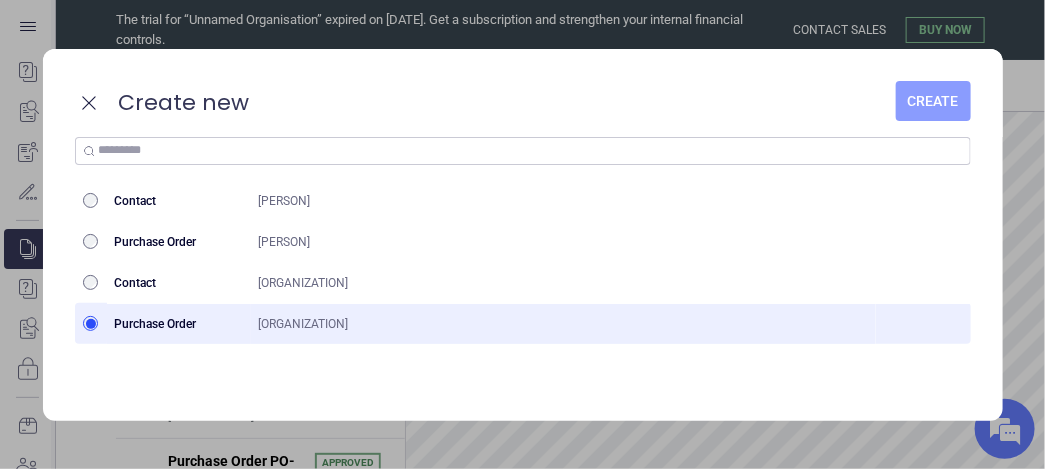 click on "Create" at bounding box center (933, 101) 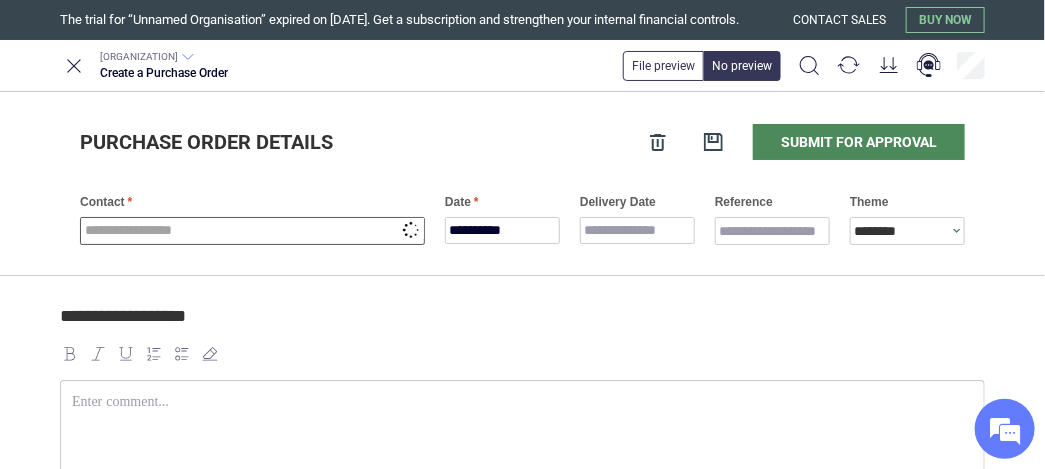click at bounding box center (252, 231) 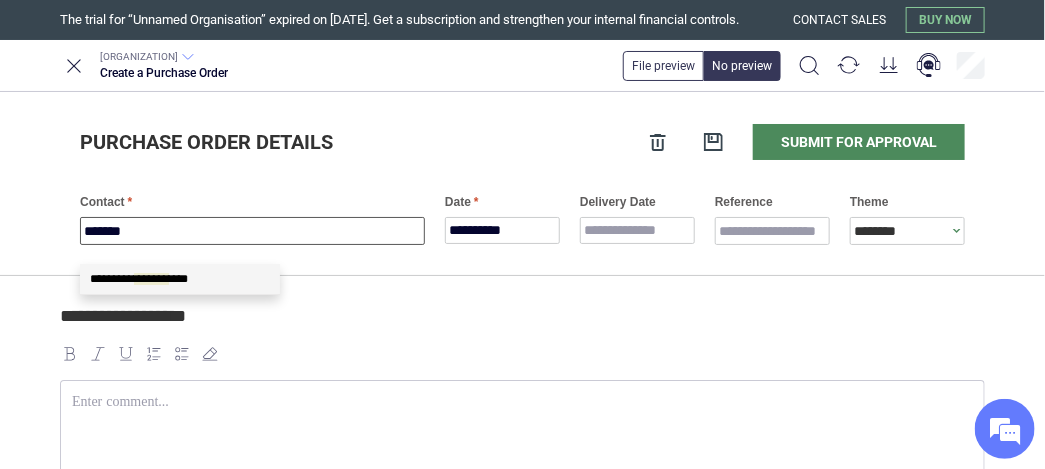 click on "******** ******* ***" at bounding box center (180, 279) 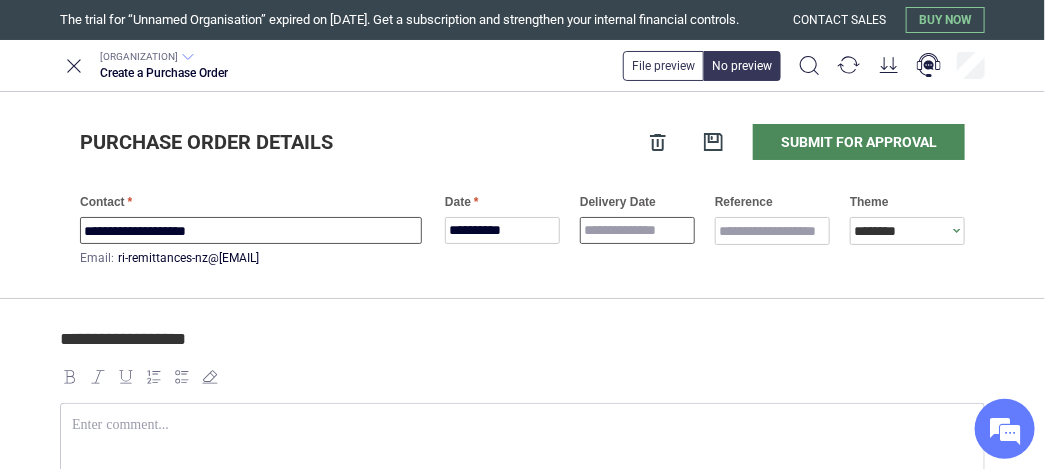 click on "**********" at bounding box center [522, 234] 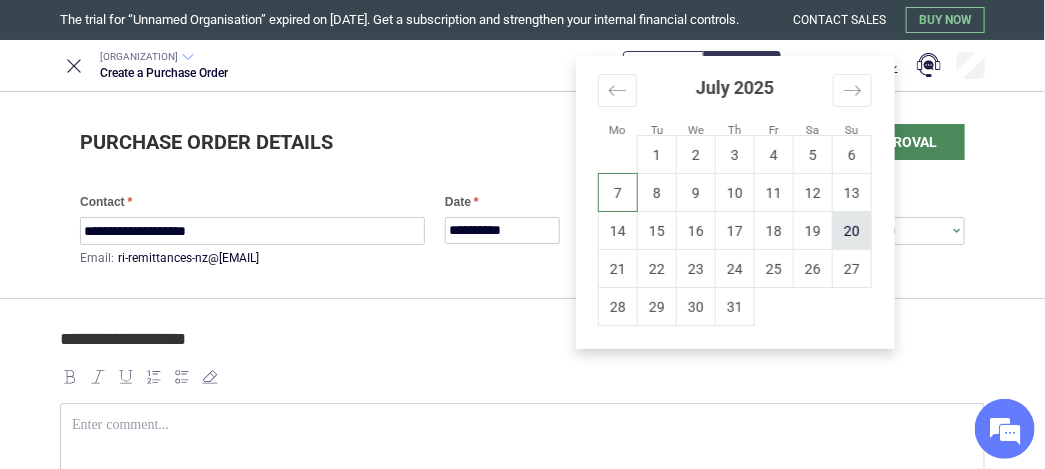 click on "20" at bounding box center [852, 231] 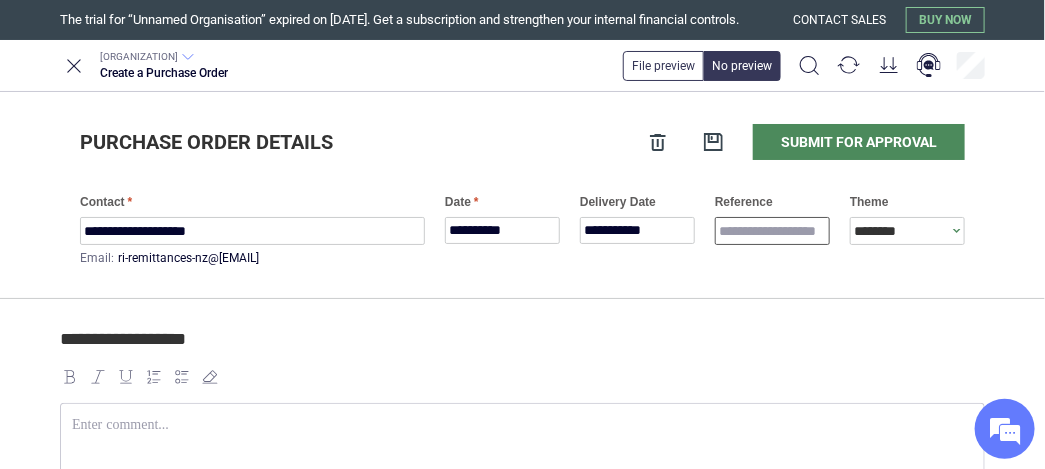 click on "Reference" at bounding box center (772, 231) 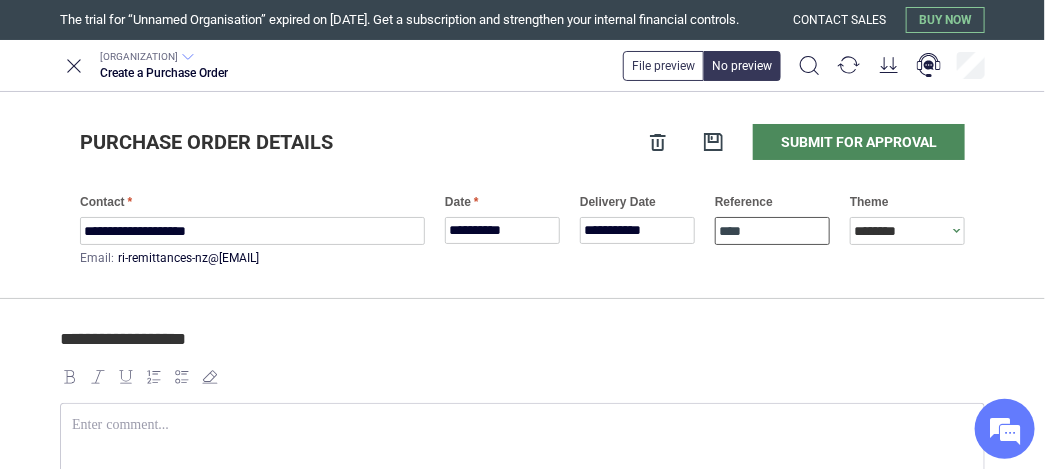 paste on "********" 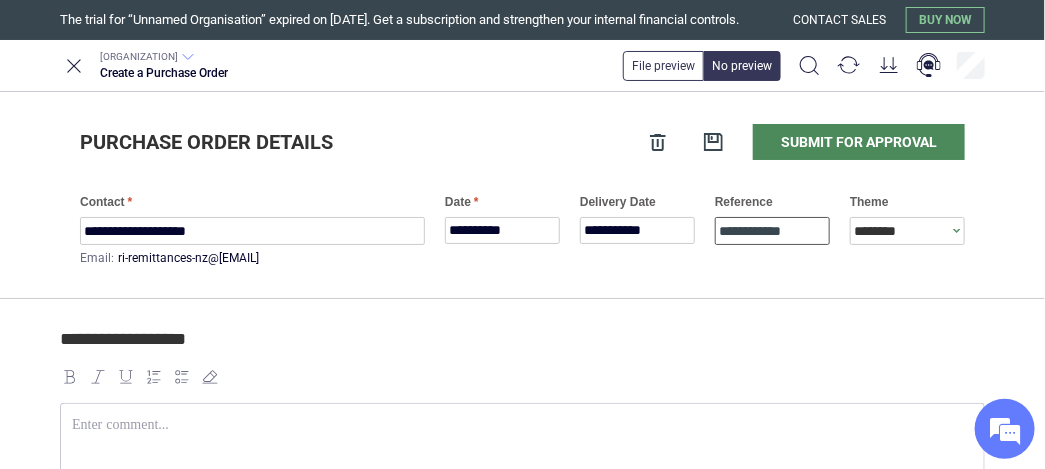 type on "**********" 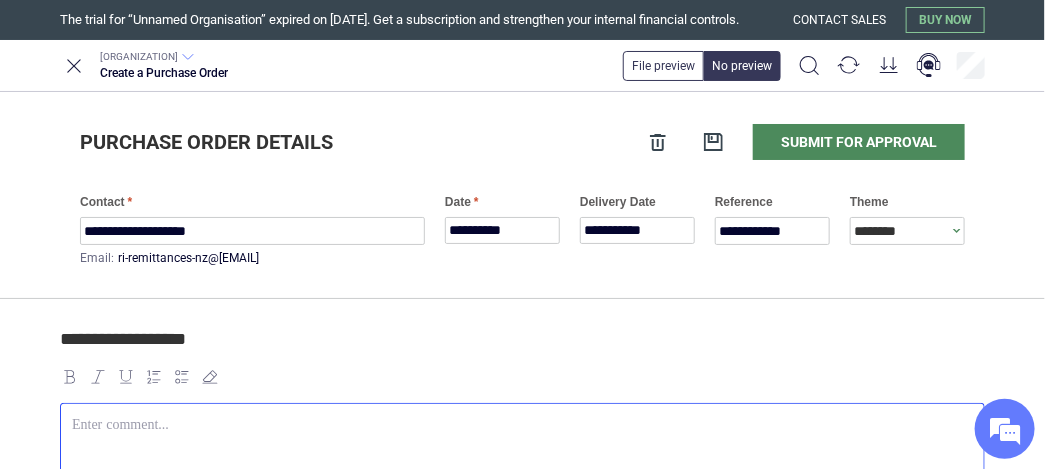 click at bounding box center [522, 425] 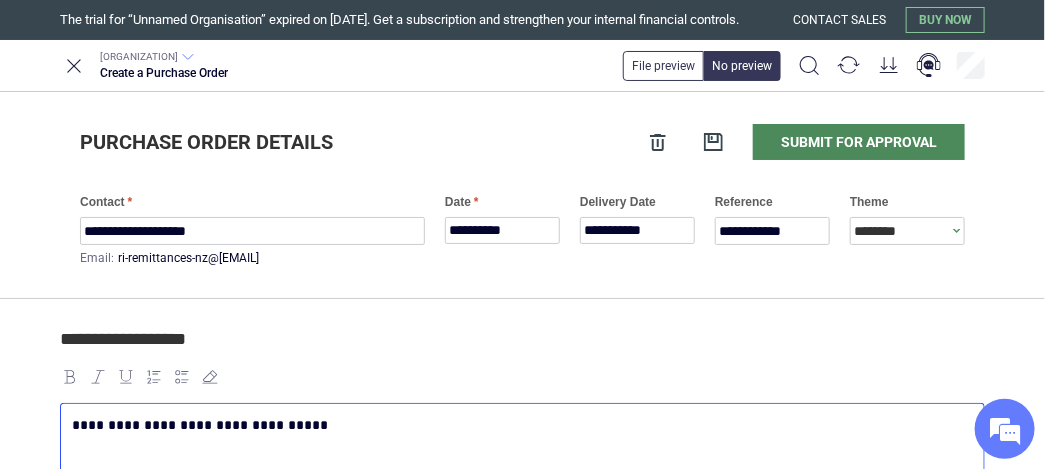 scroll, scrollTop: 312, scrollLeft: 0, axis: vertical 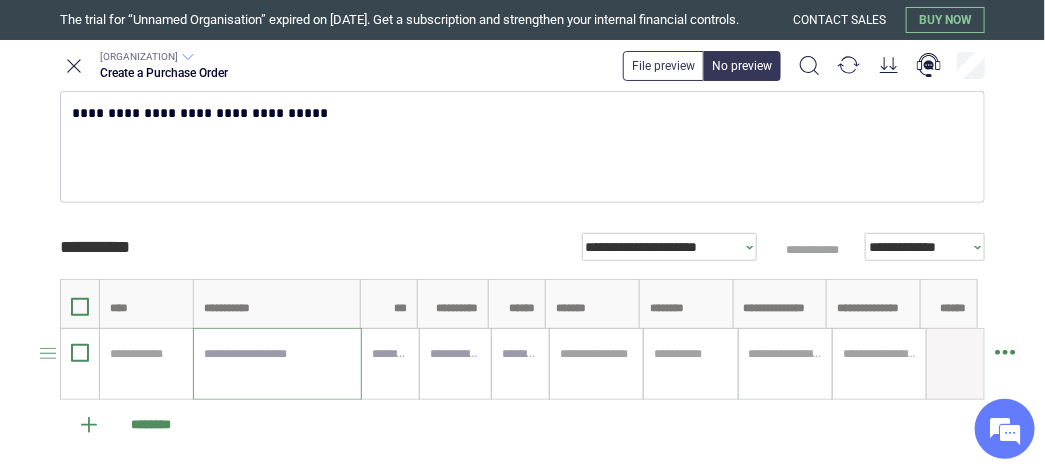 click at bounding box center [277, 364] 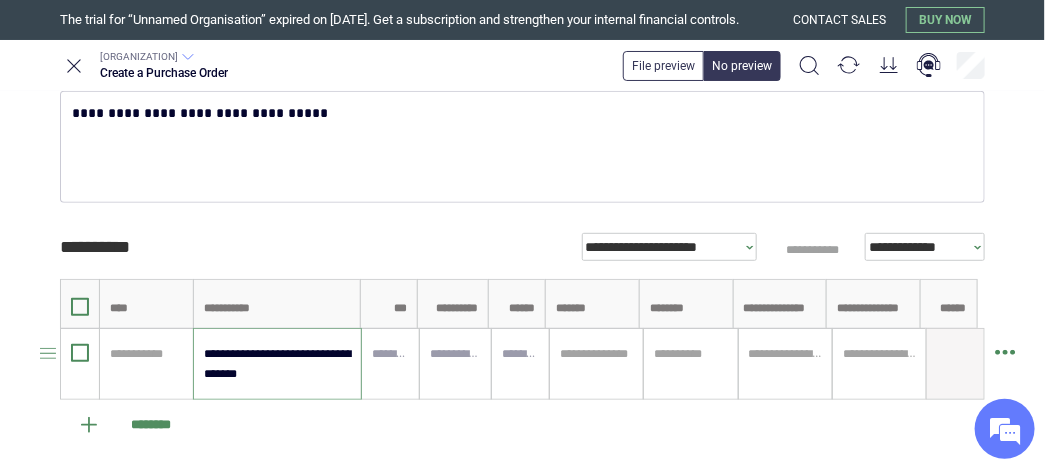 type on "**********" 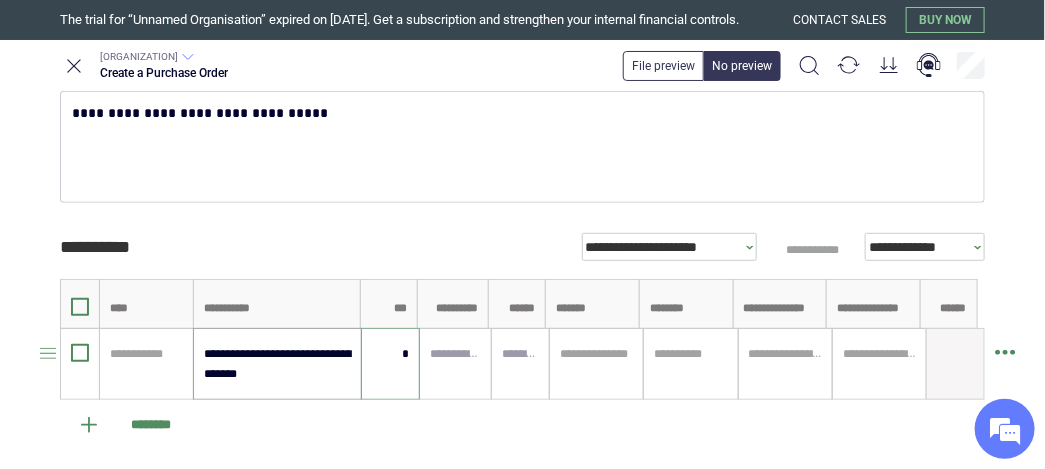 type on "*" 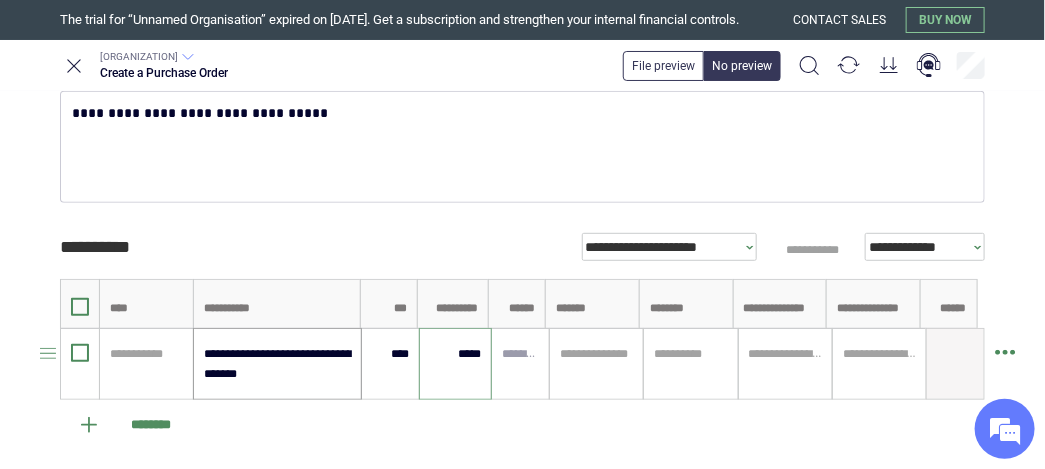 type on "*****" 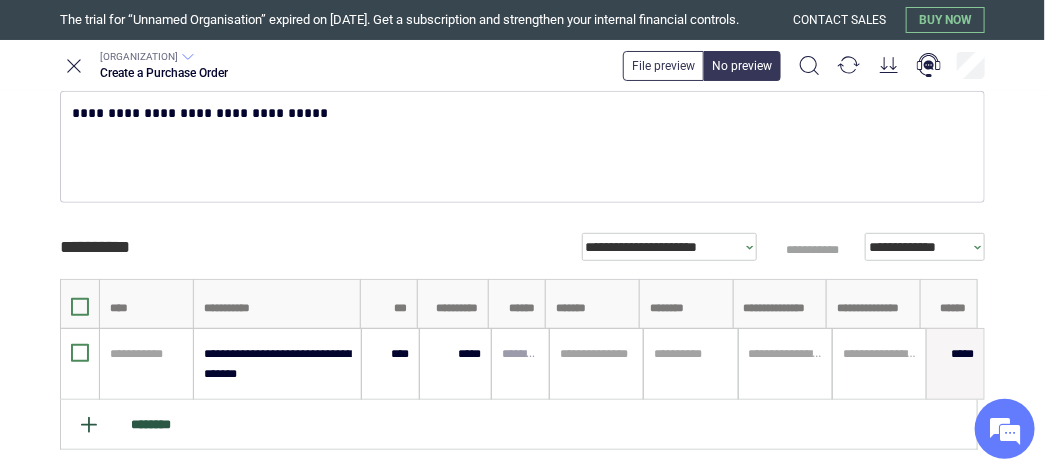 click on "********" at bounding box center (519, 425) 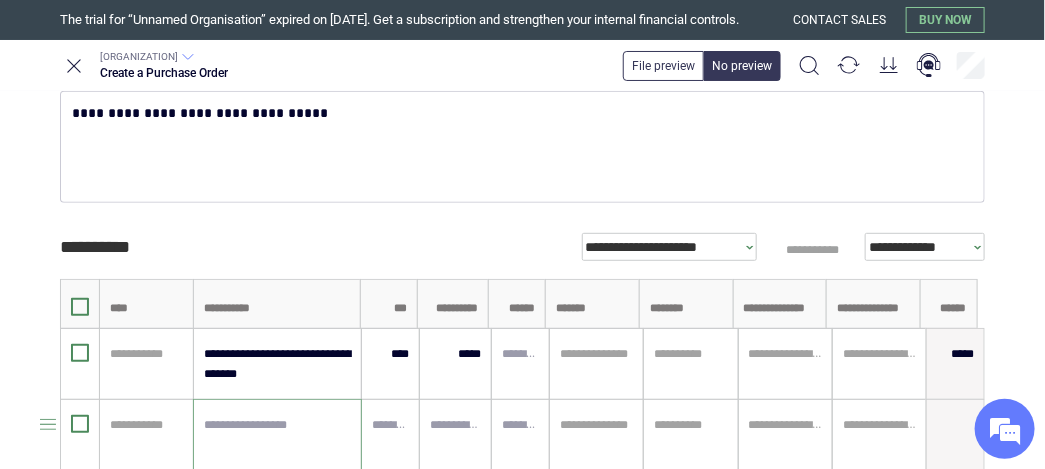 click at bounding box center [277, 435] 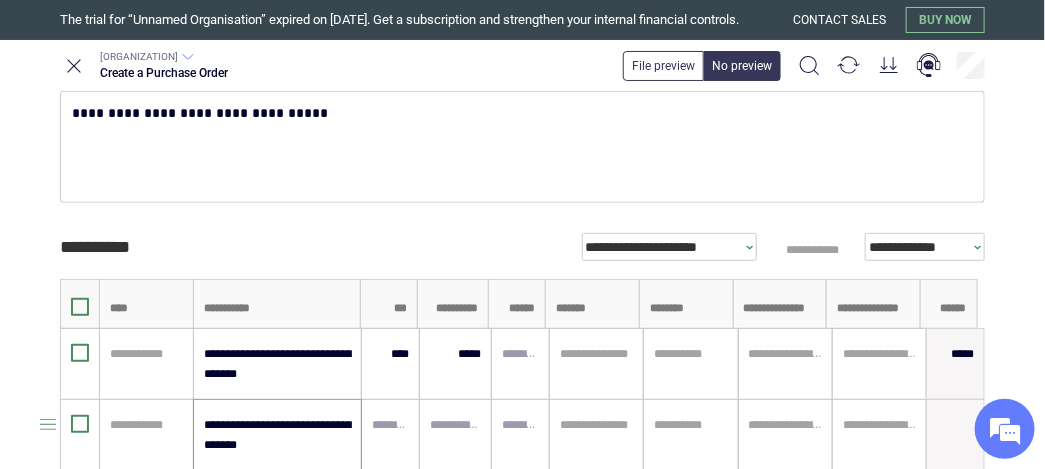 type on "**********" 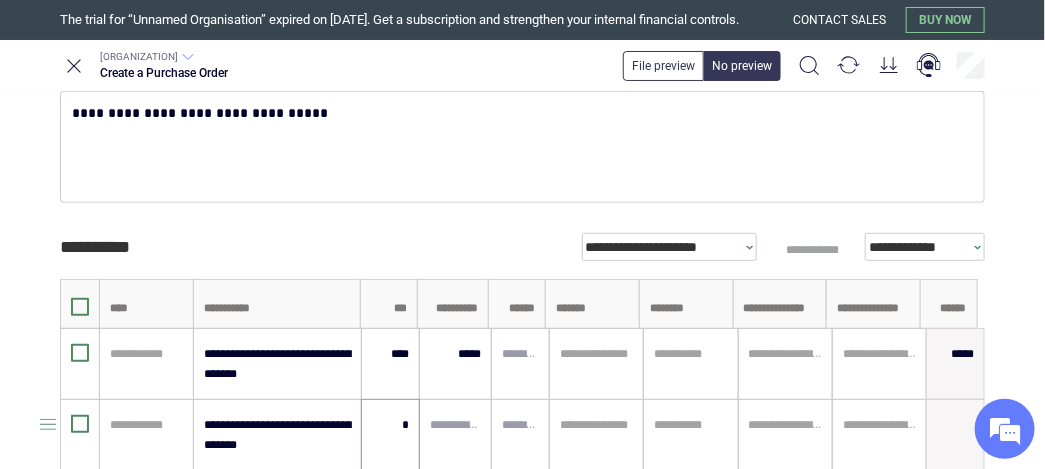 click on "*" at bounding box center [390, 425] 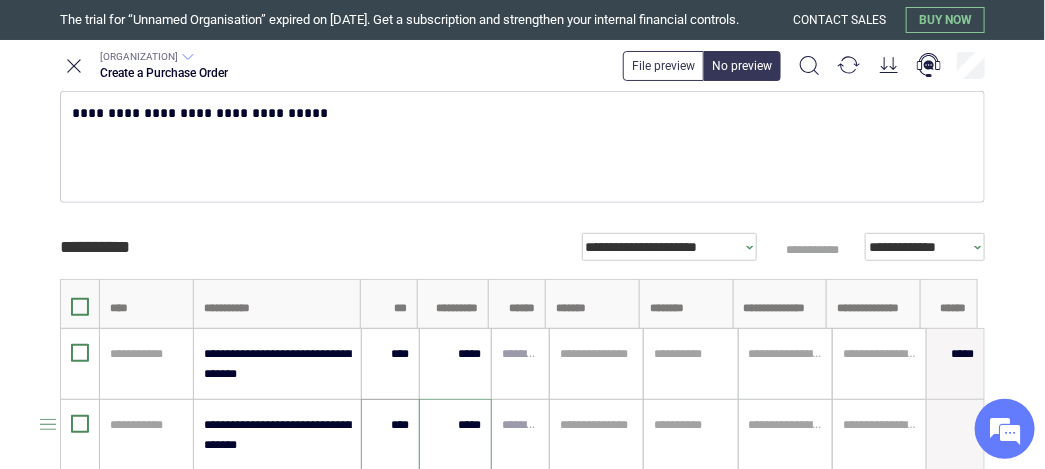 type on "*****" 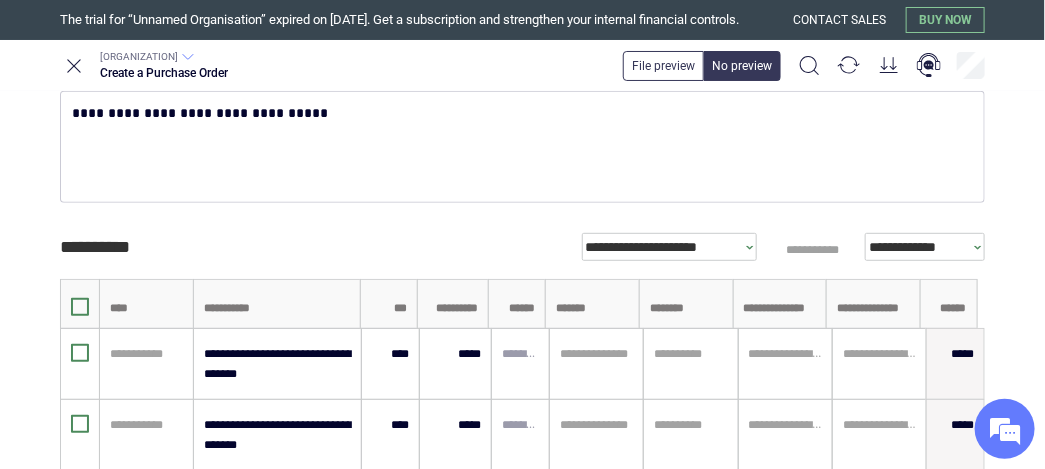 scroll, scrollTop: 624, scrollLeft: 0, axis: vertical 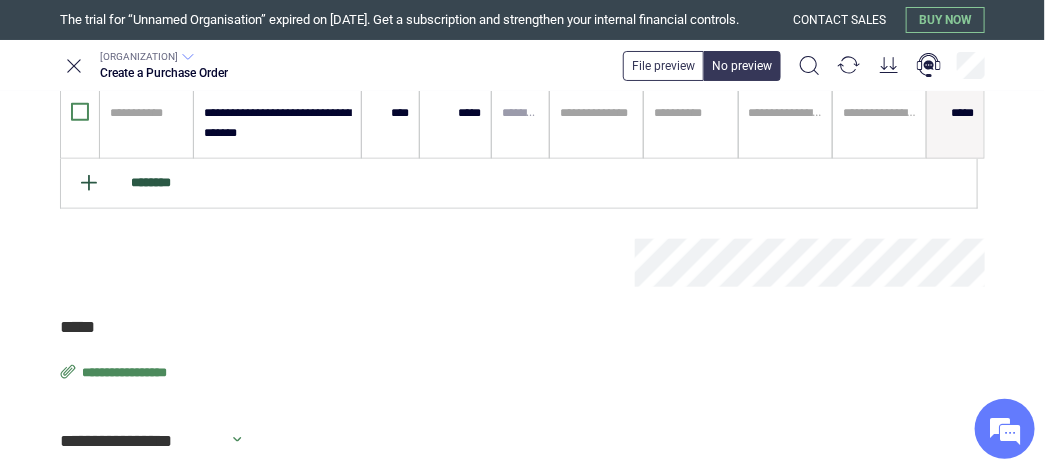 click on "********" at bounding box center [519, 184] 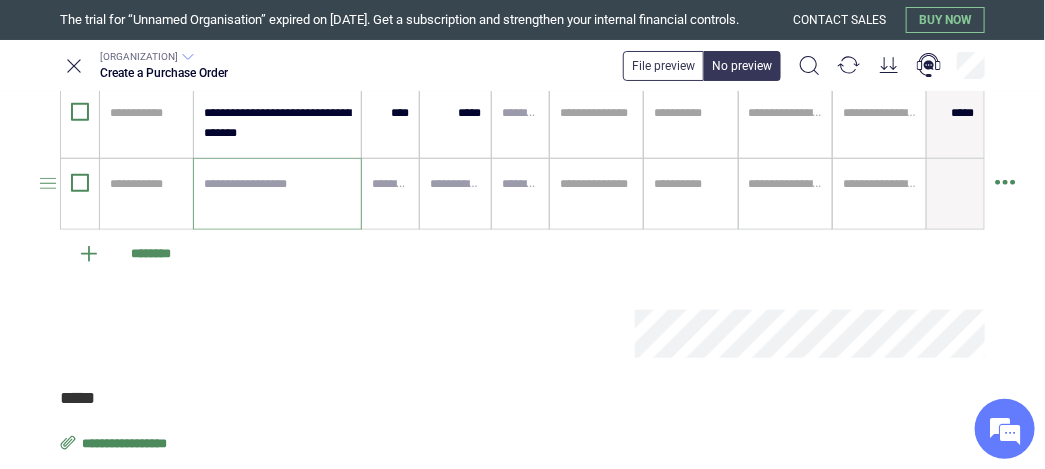 click at bounding box center [277, 194] 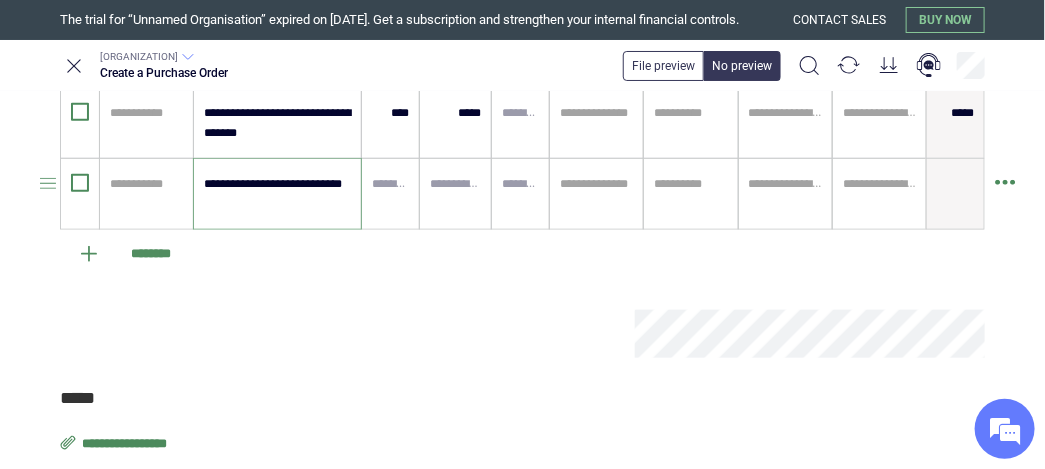 type on "**********" 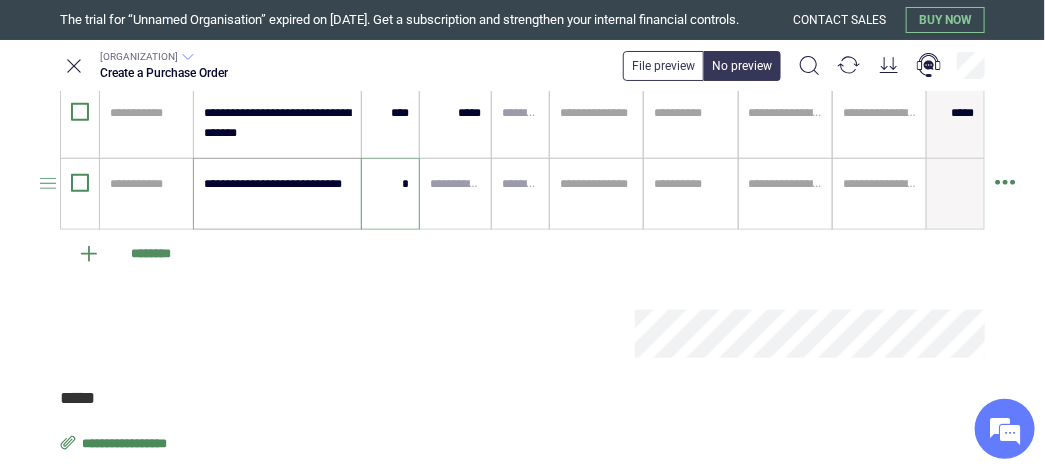 type on "*" 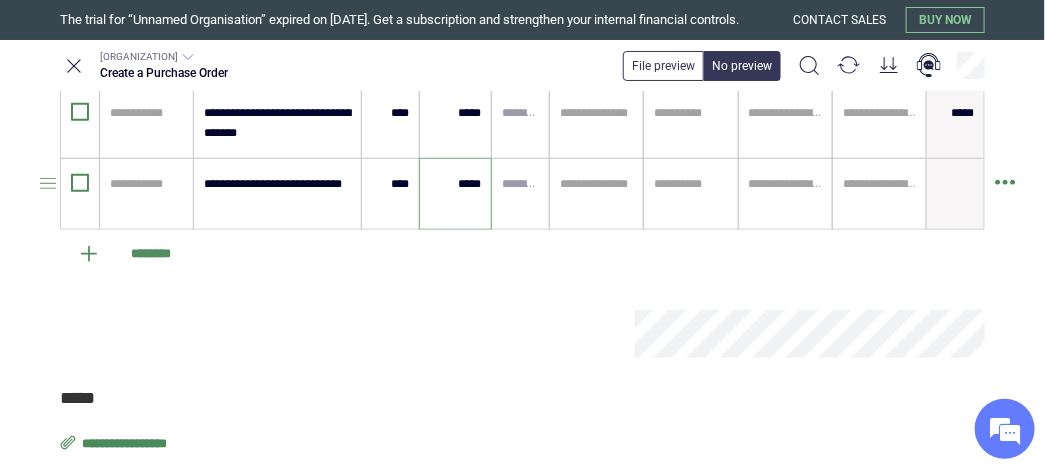 type on "*****" 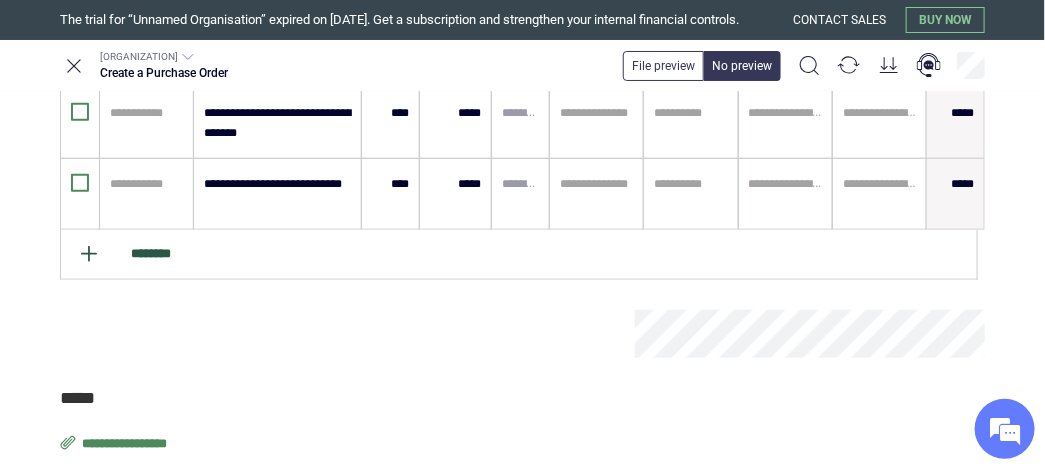 click on "********" at bounding box center (519, 255) 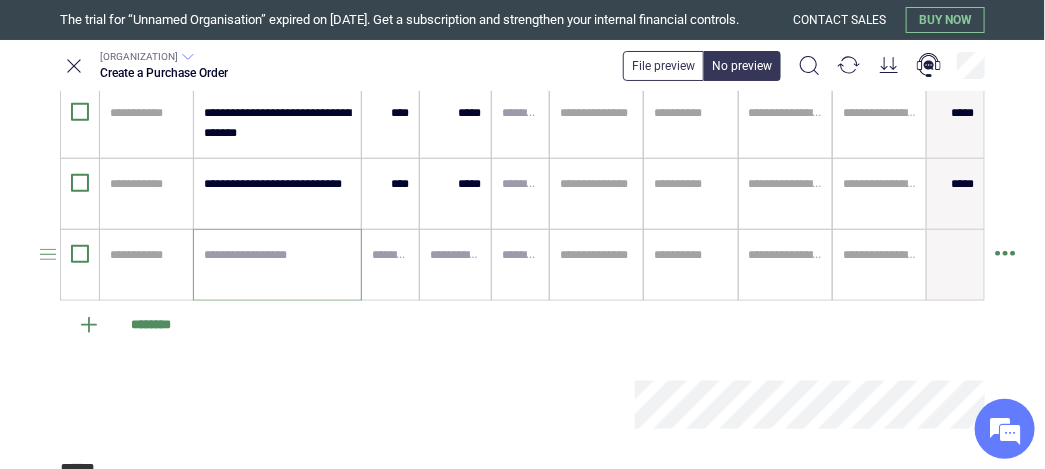 click at bounding box center (277, 265) 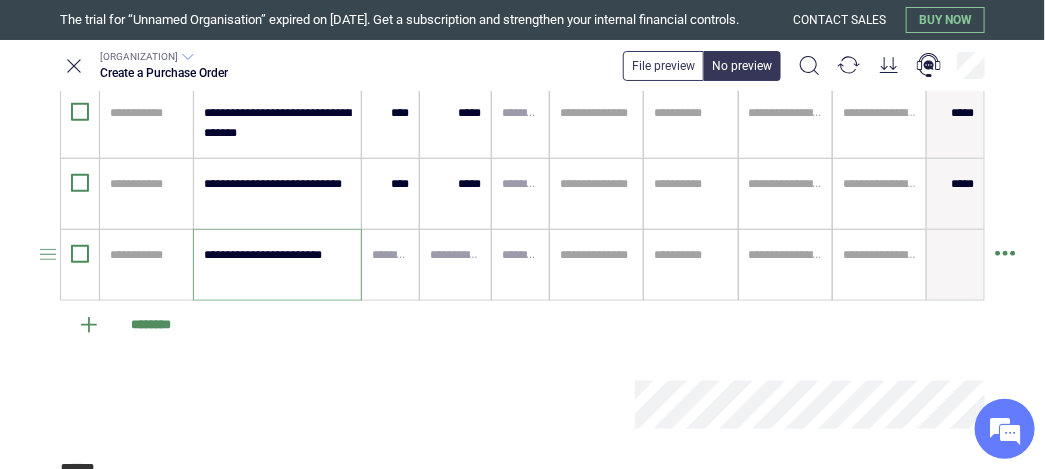 type on "**********" 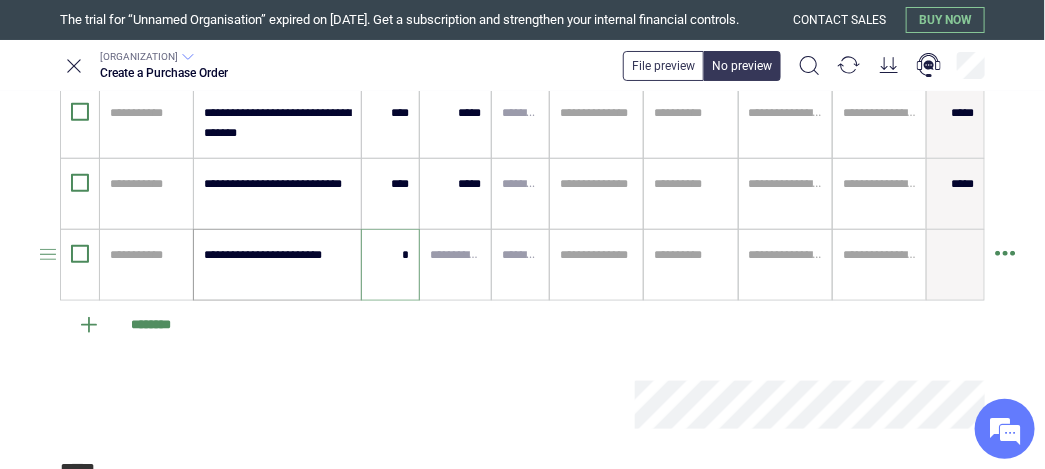type on "*" 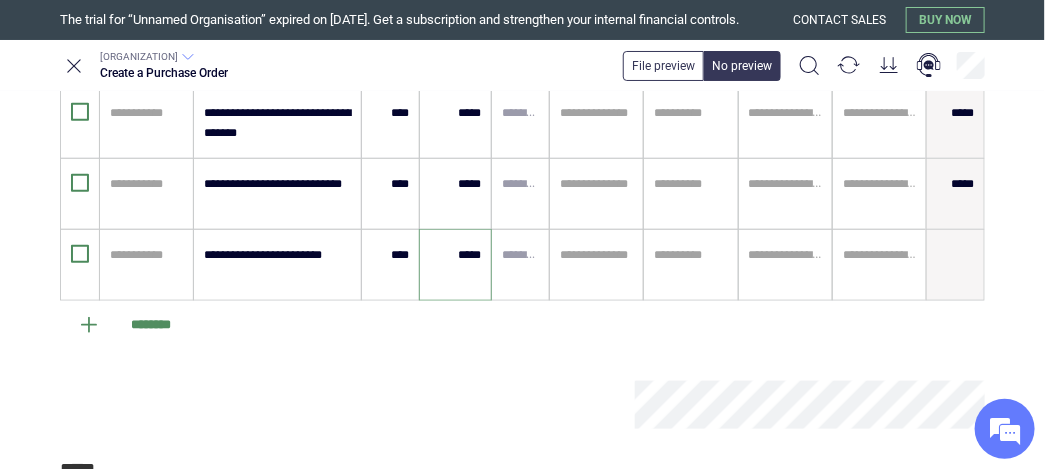 type on "*****" 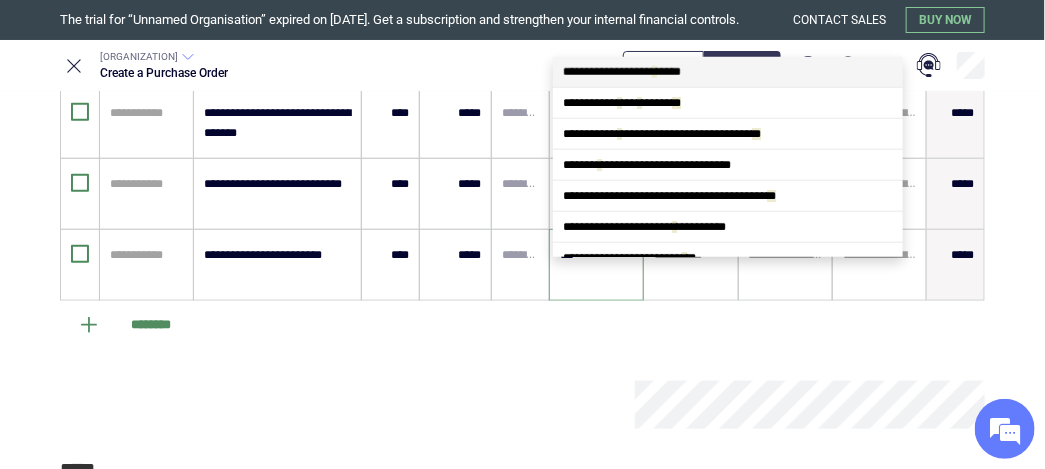 scroll, scrollTop: 0, scrollLeft: 0, axis: both 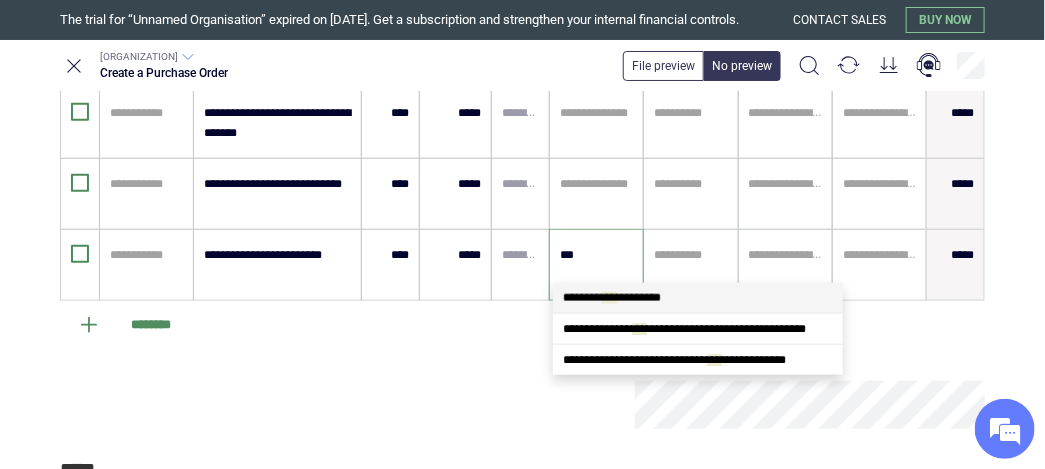 type on "****" 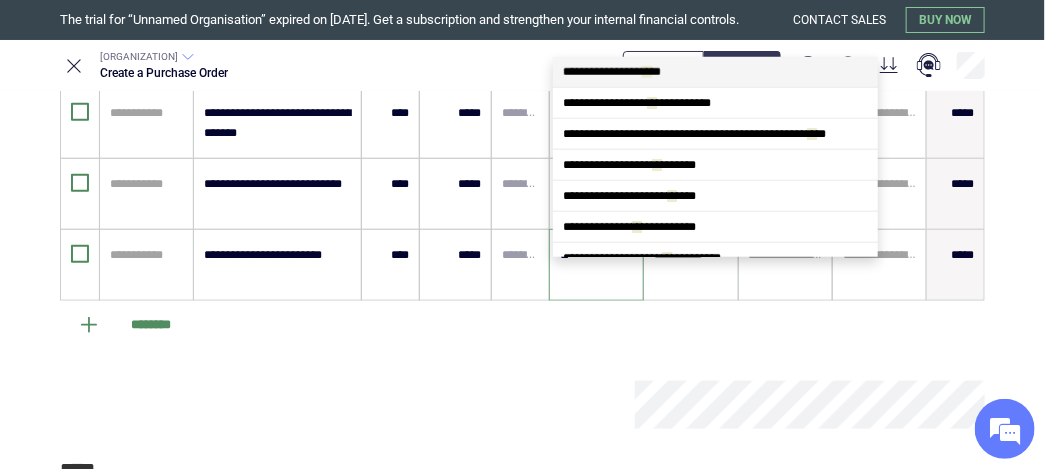scroll, scrollTop: 0, scrollLeft: 0, axis: both 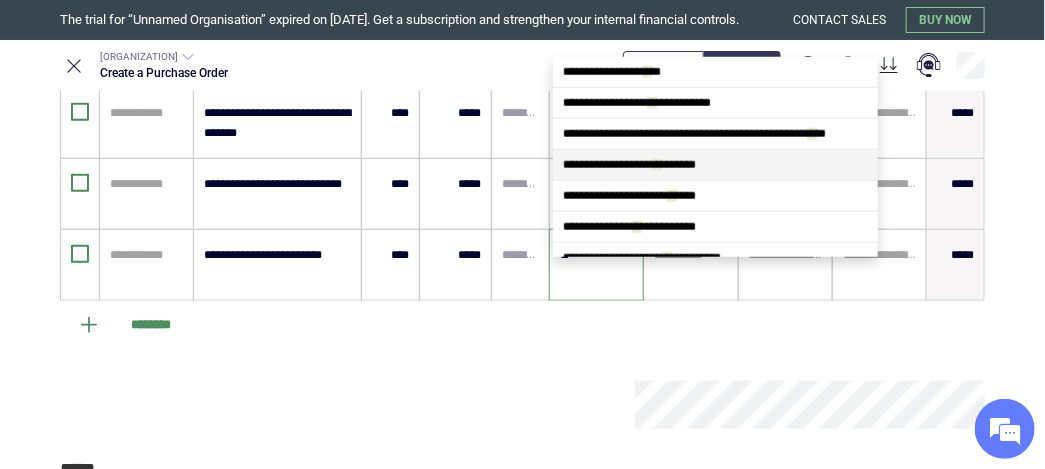 click on "**********" at bounding box center (715, 165) 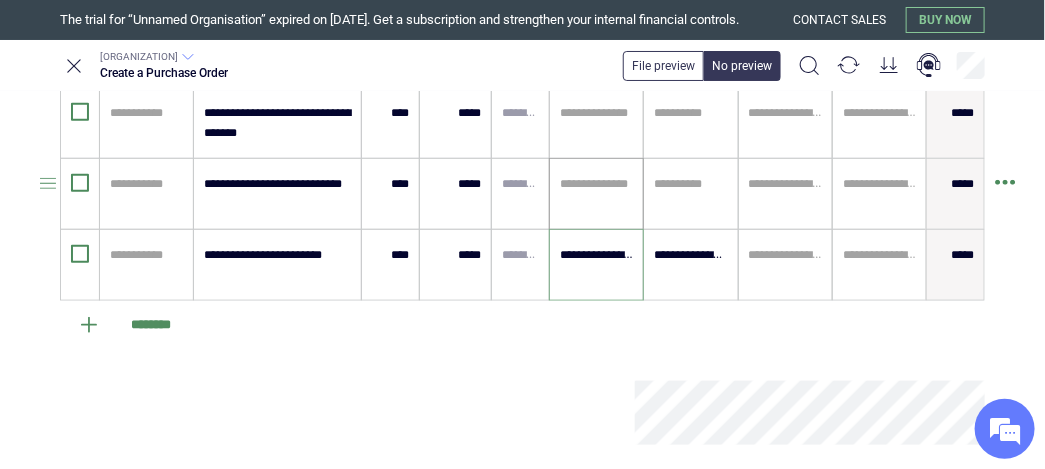 click at bounding box center [596, 42] 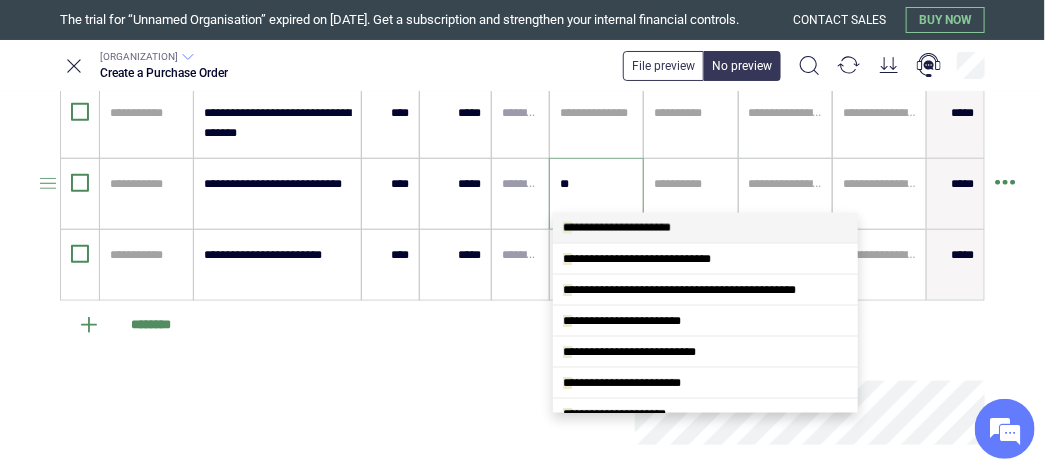 scroll, scrollTop: 0, scrollLeft: 0, axis: both 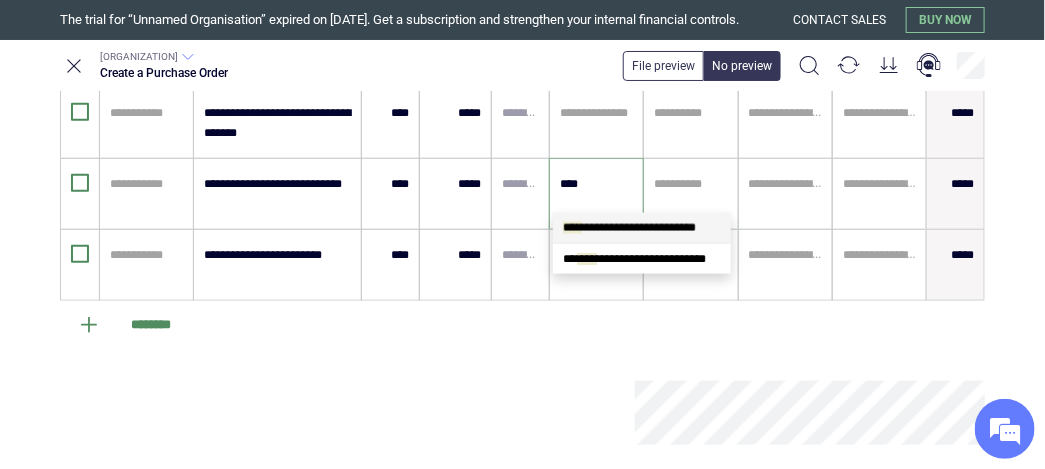 click on "**********" at bounding box center [629, 228] 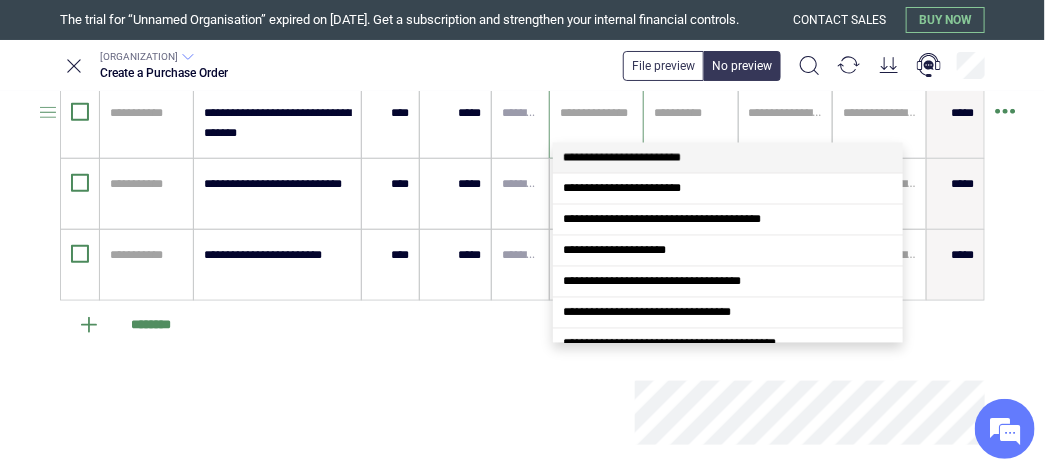 click at bounding box center (596, 113) 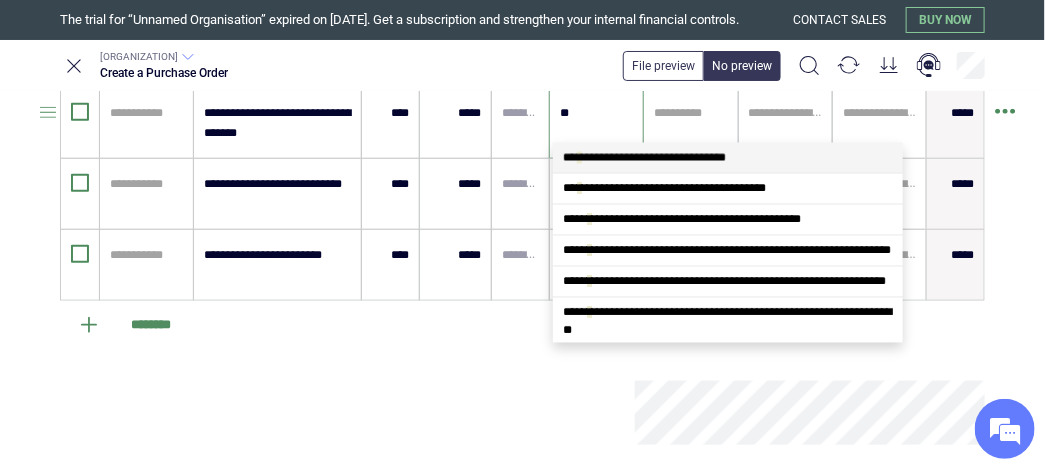 scroll, scrollTop: 0, scrollLeft: 0, axis: both 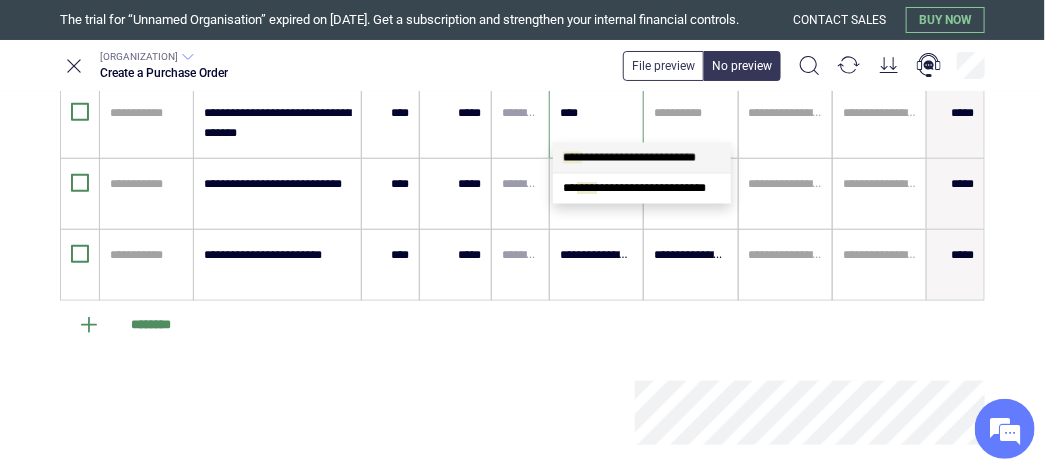 click on "**********" at bounding box center (629, 158) 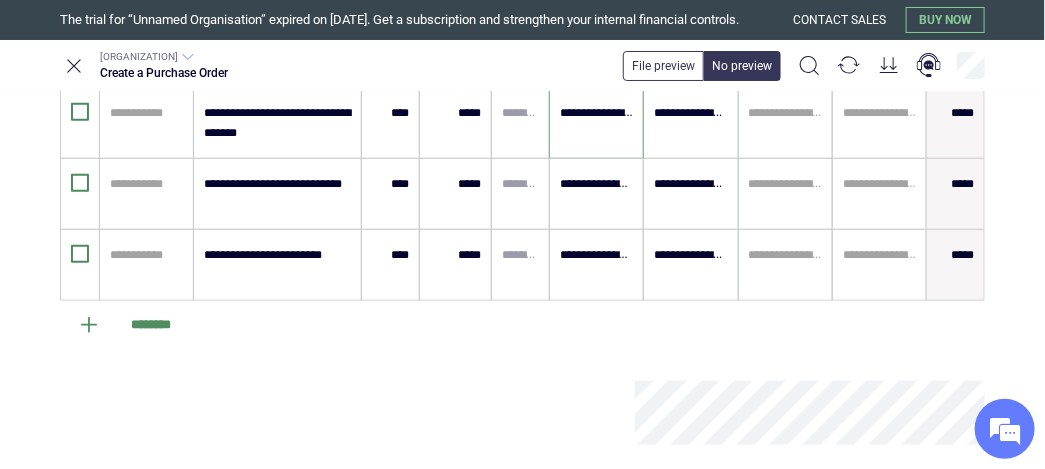 scroll, scrollTop: 312, scrollLeft: 0, axis: vertical 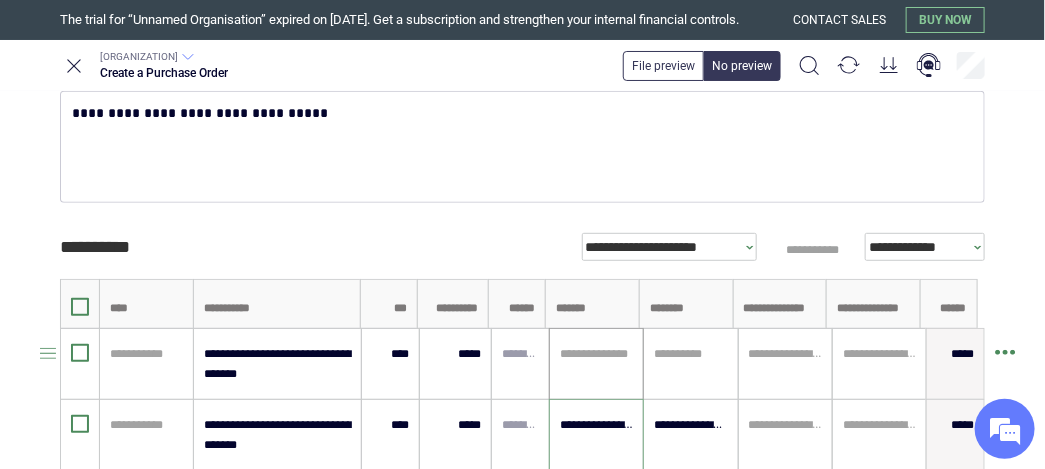 click on "**********" at bounding box center (596, 364) 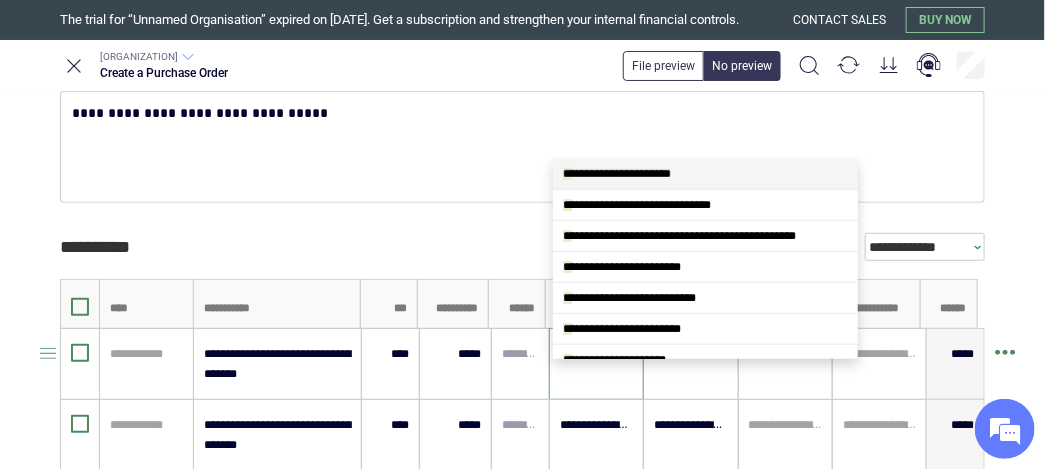scroll, scrollTop: 0, scrollLeft: 0, axis: both 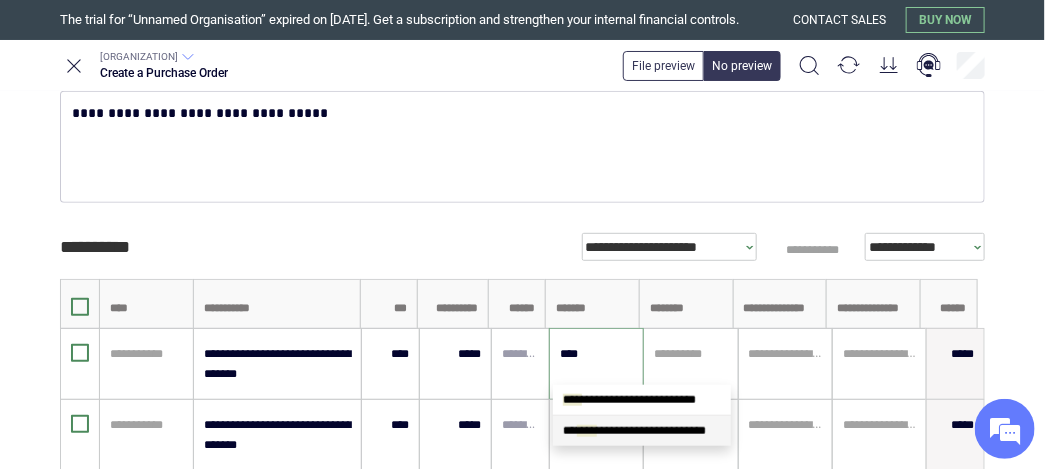 click on "****" at bounding box center [587, 431] 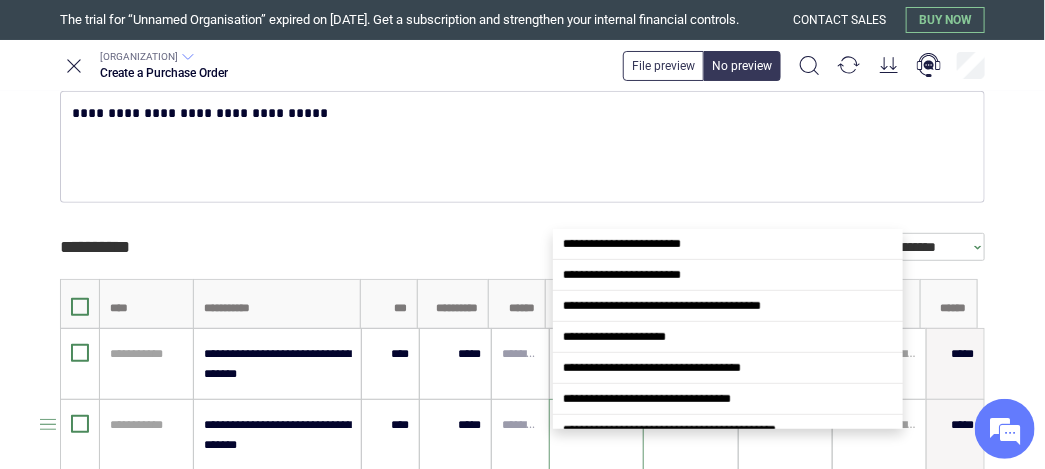 click on "**********" at bounding box center (596, 425) 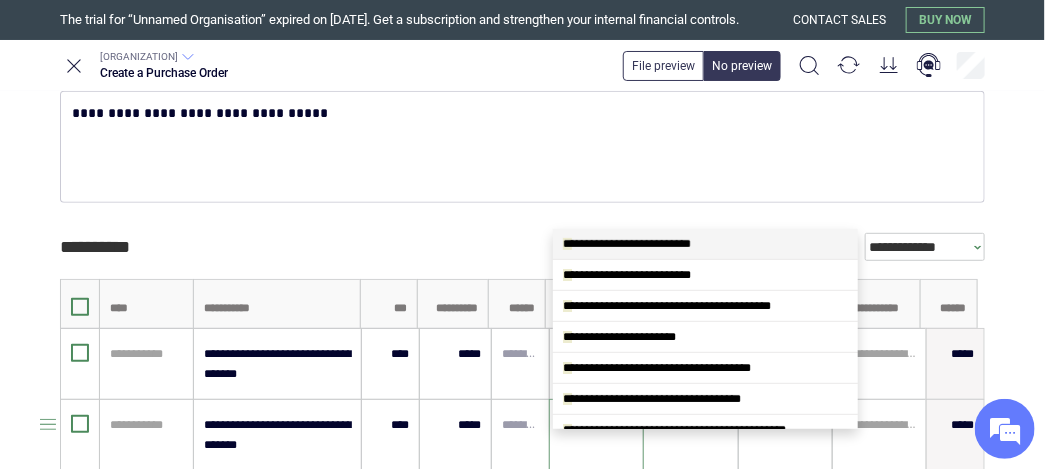 scroll, scrollTop: 0, scrollLeft: 0, axis: both 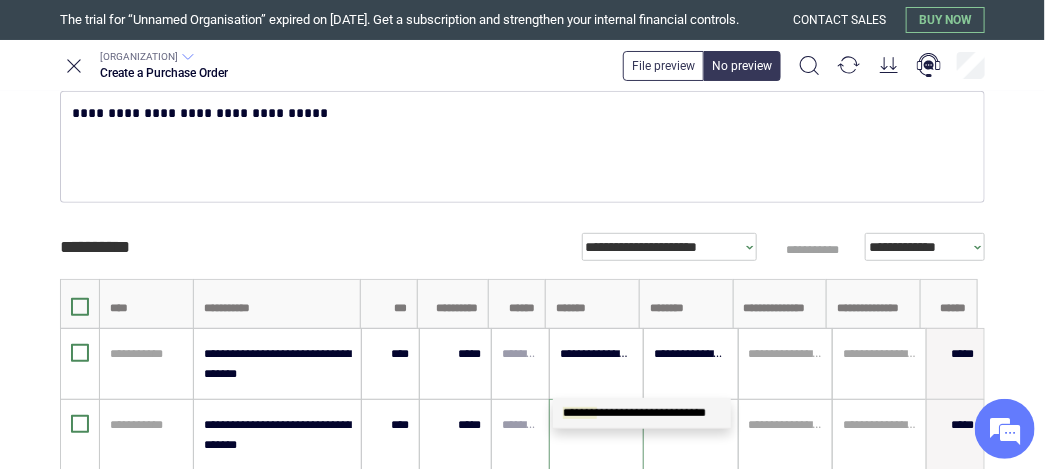 click on "**********" at bounding box center [642, 413] 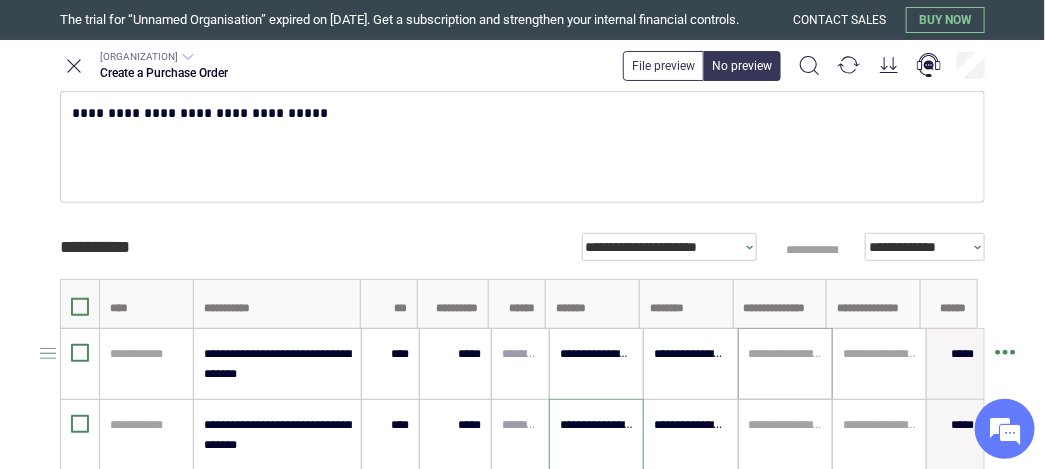 type 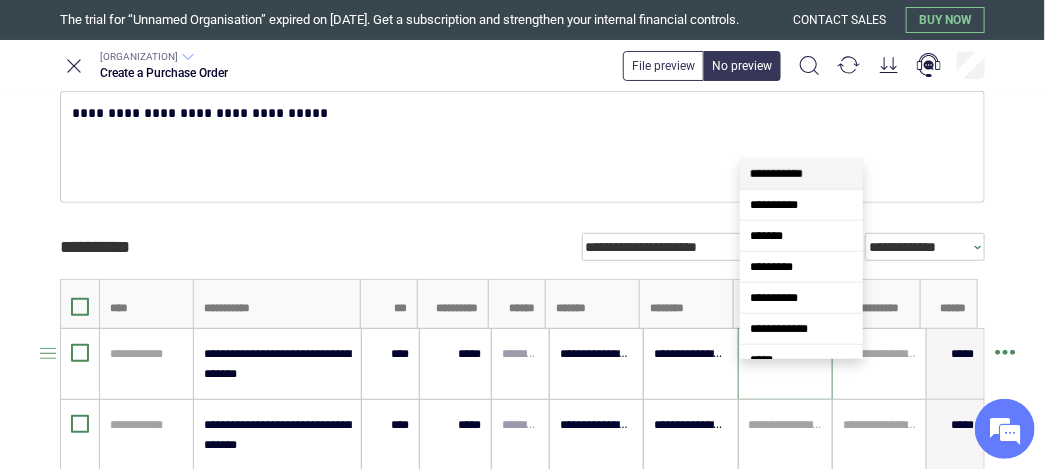 click at bounding box center [785, 354] 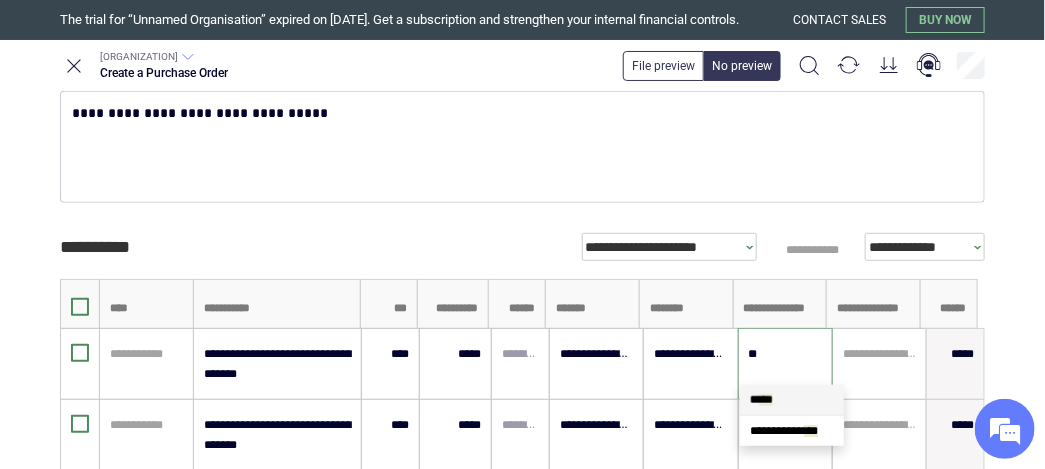 click on "* ** *" at bounding box center [761, 400] 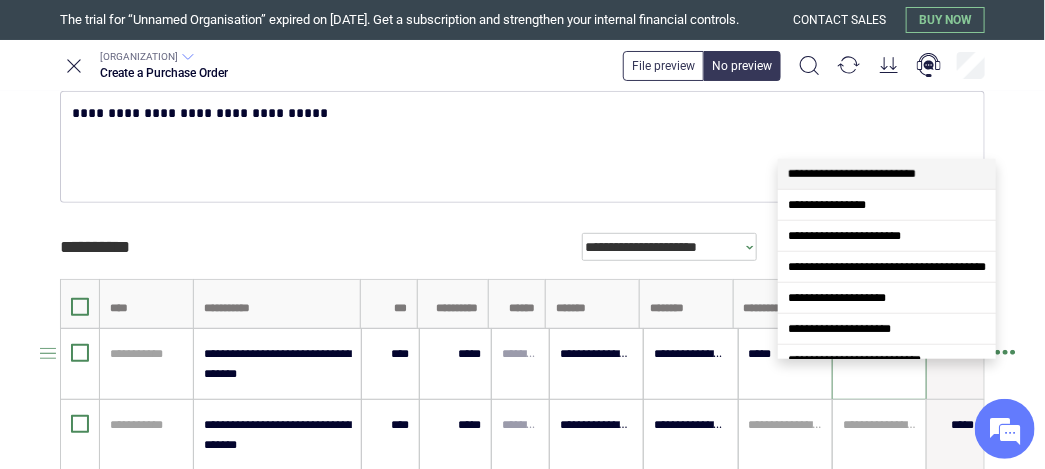 click at bounding box center (879, 354) 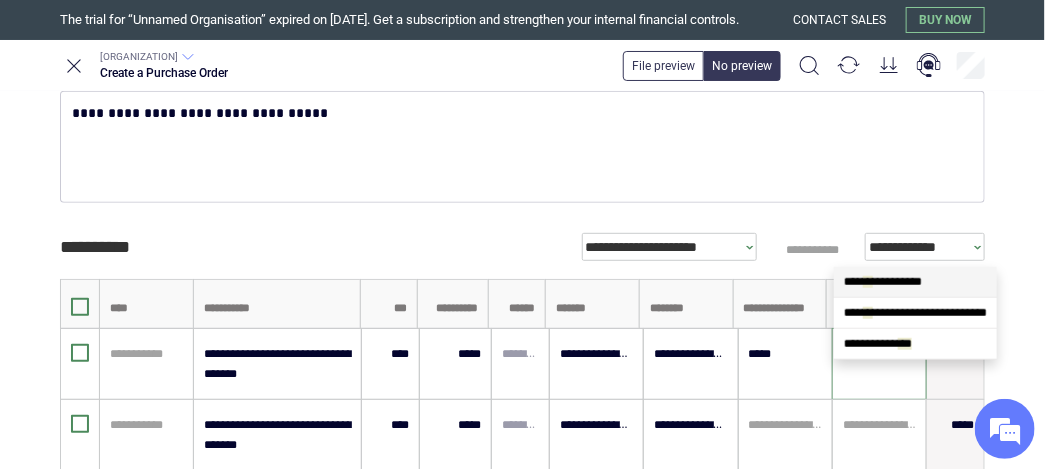 type on "**" 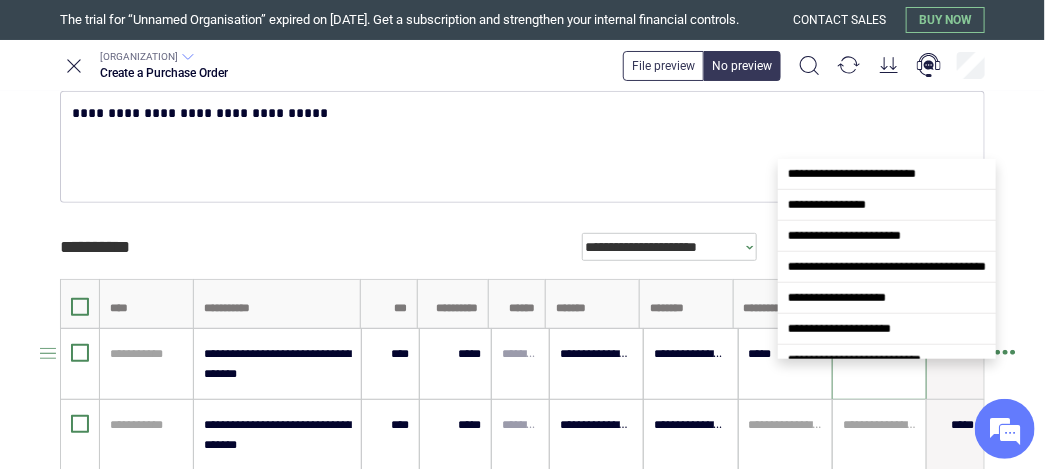 click at bounding box center (879, 354) 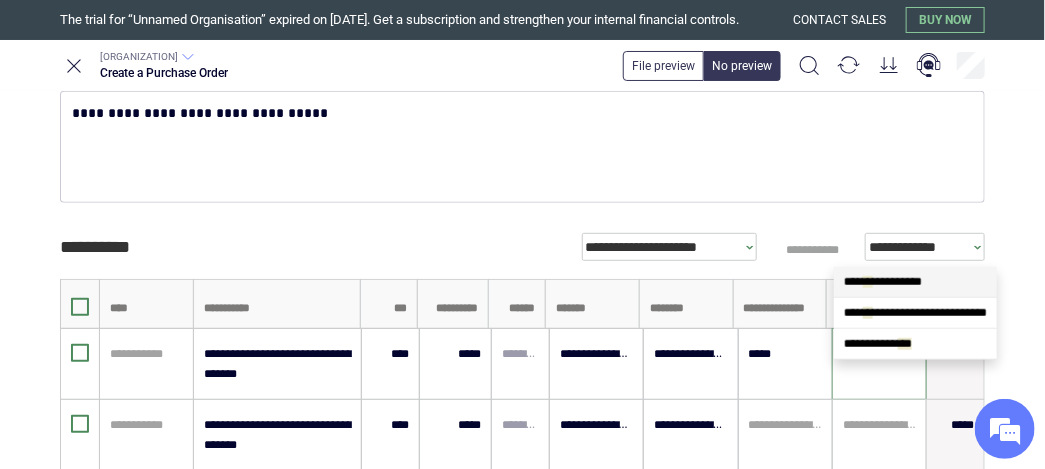 click on "**********" at bounding box center [883, 282] 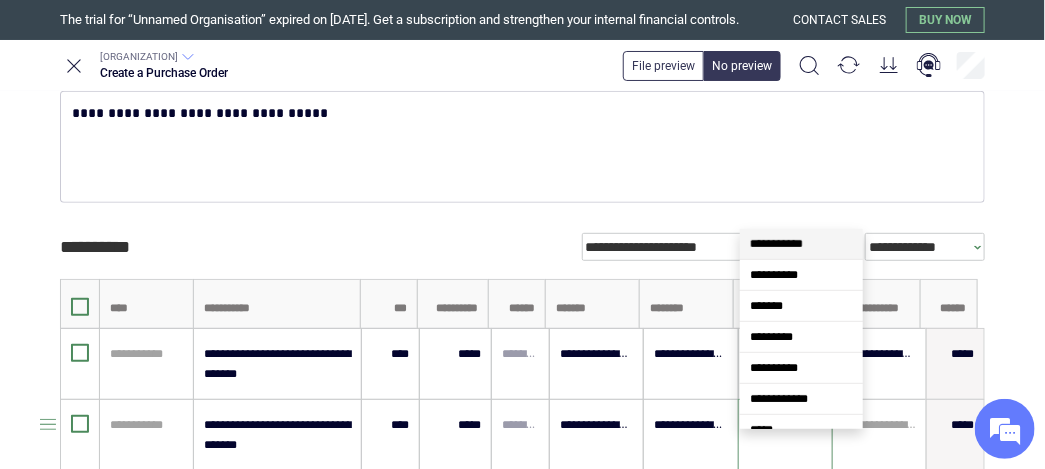 click at bounding box center [785, 425] 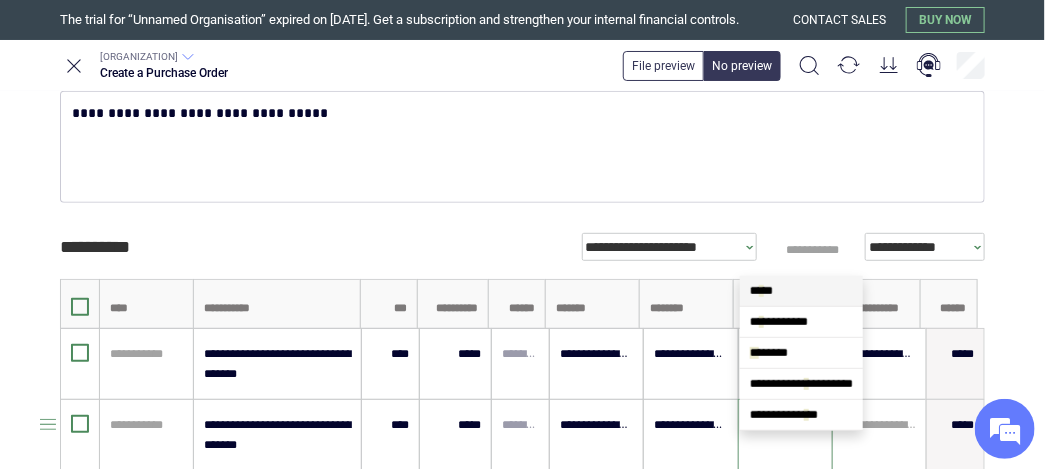 scroll, scrollTop: 0, scrollLeft: 0, axis: both 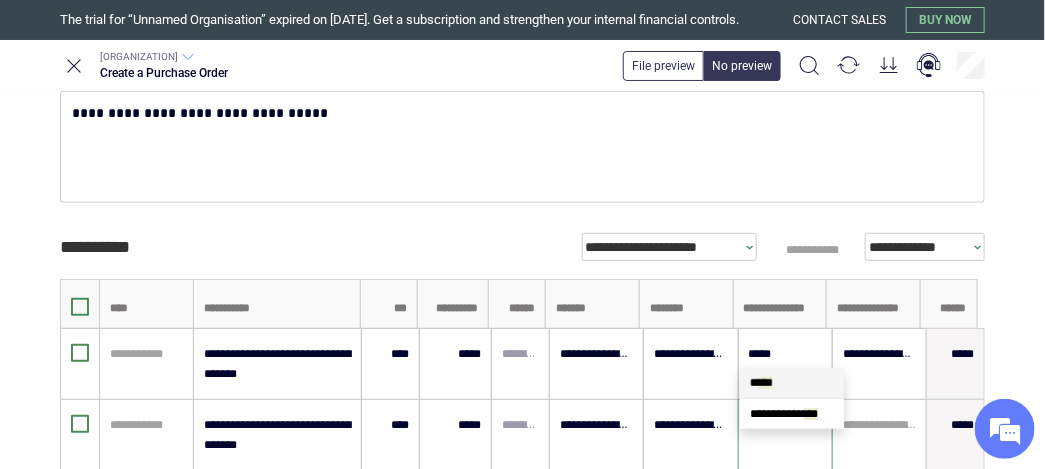 click on "* ** *" at bounding box center [761, 383] 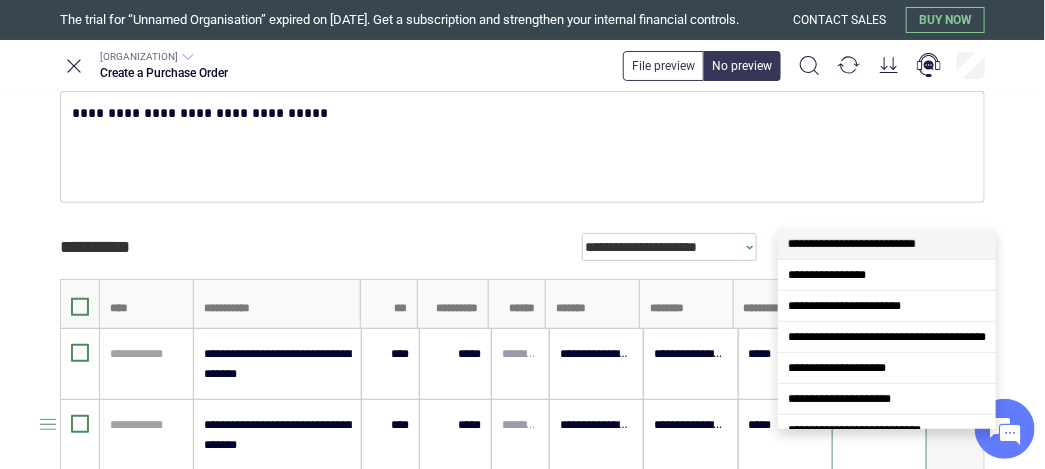 click at bounding box center (879, 425) 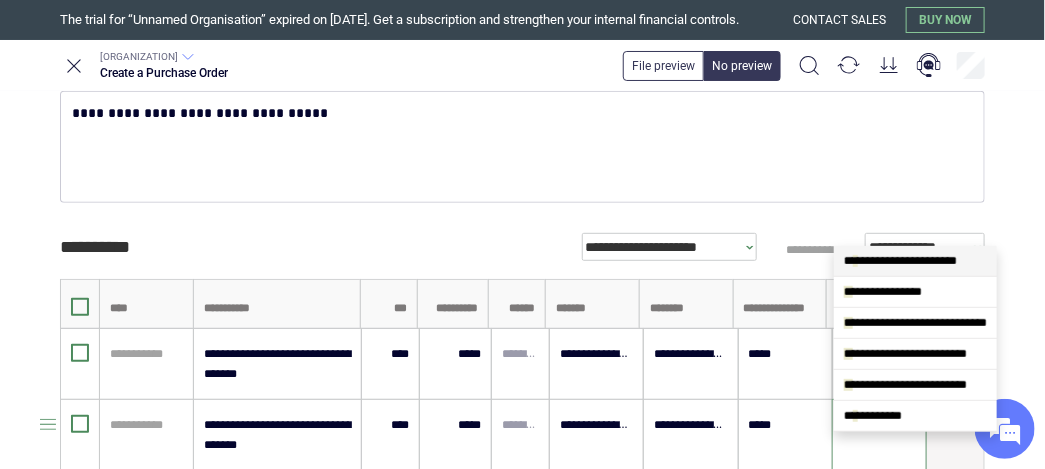 scroll, scrollTop: 0, scrollLeft: 0, axis: both 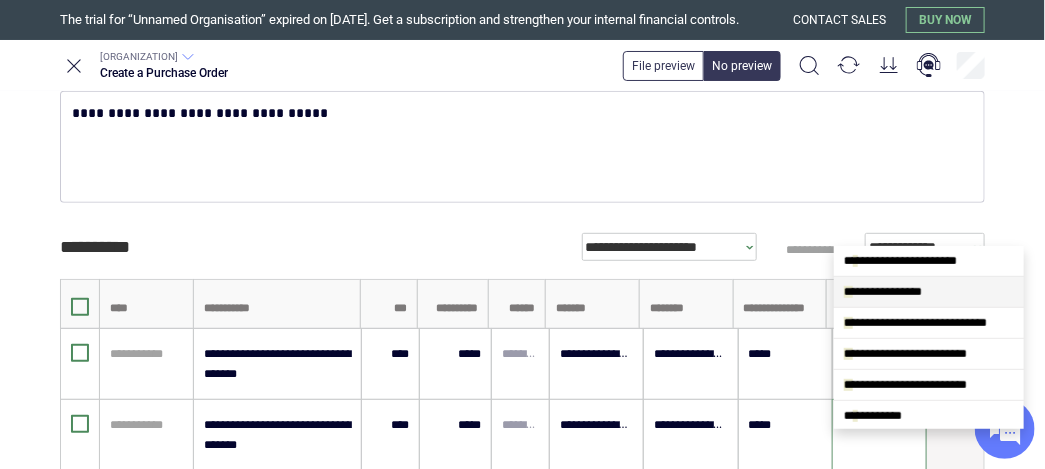 click on "**********" at bounding box center [883, 292] 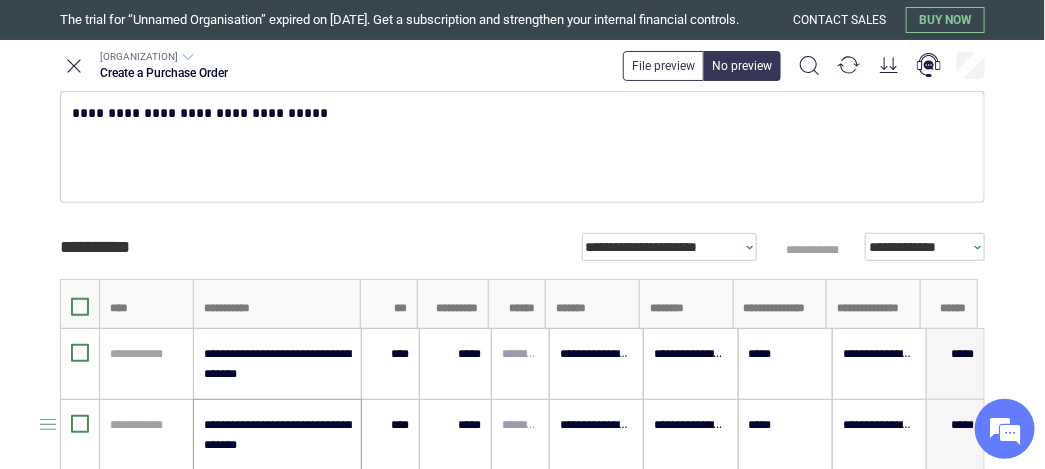 click on "**********" at bounding box center (277, 364) 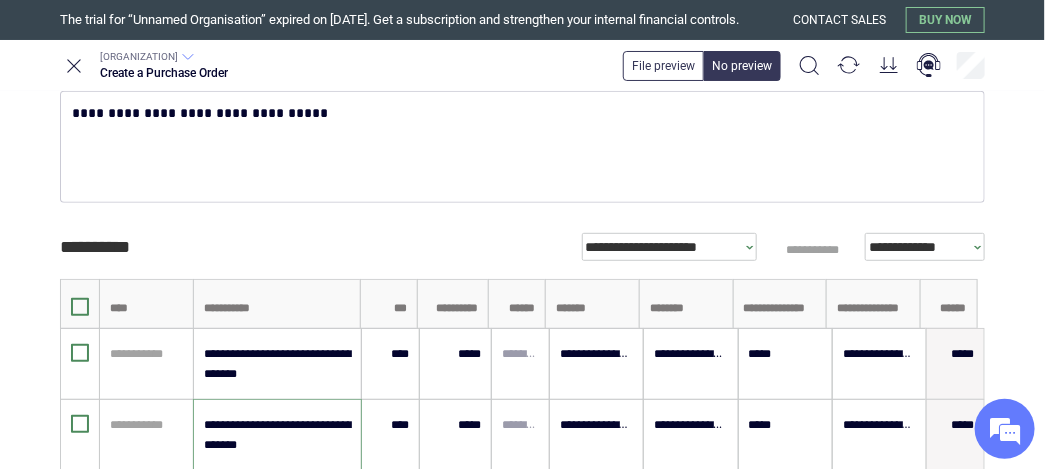 scroll, scrollTop: 624, scrollLeft: 0, axis: vertical 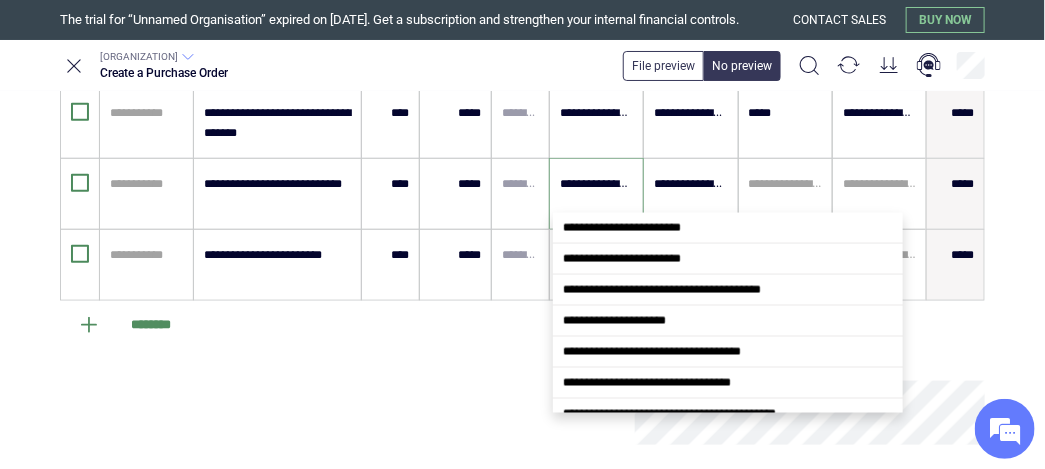 drag, startPoint x: 554, startPoint y: 206, endPoint x: 416, endPoint y: 394, distance: 233.21236 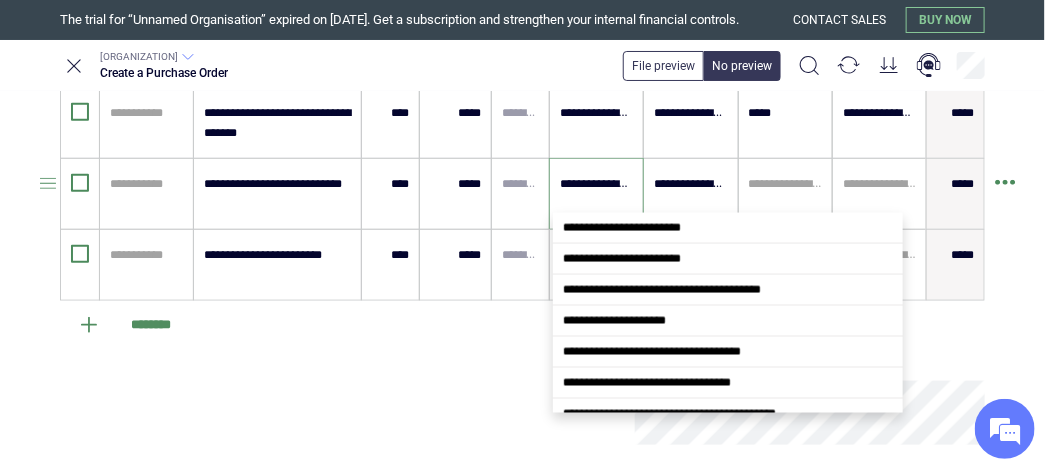 click on "**********" at bounding box center (596, 184) 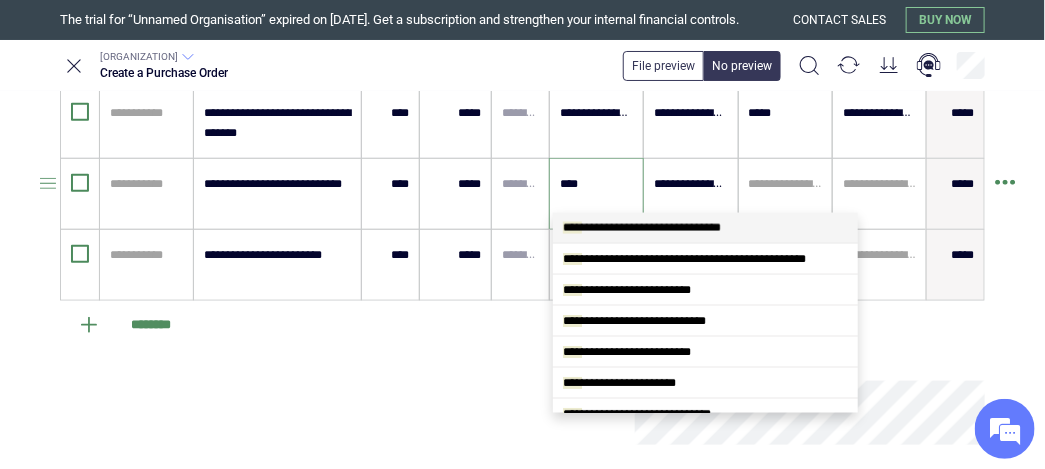 scroll, scrollTop: 0, scrollLeft: 0, axis: both 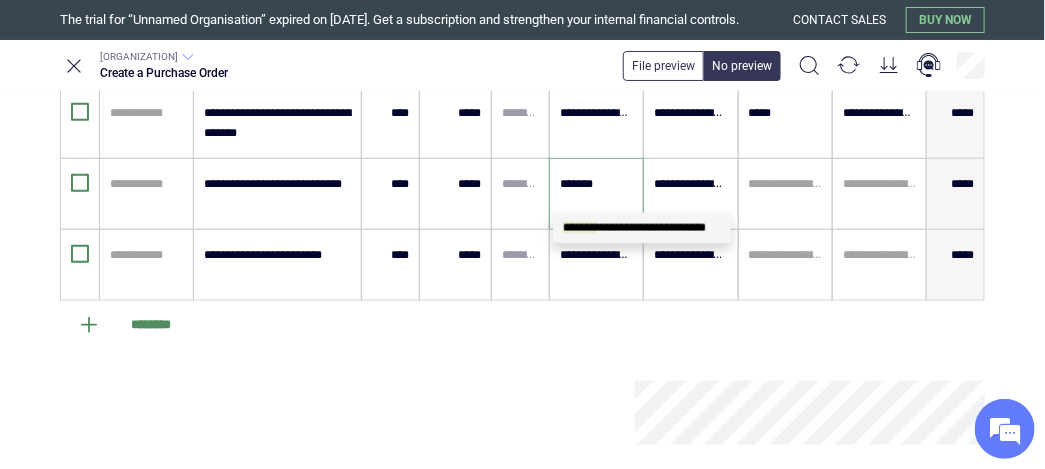click on "*******" at bounding box center [580, 228] 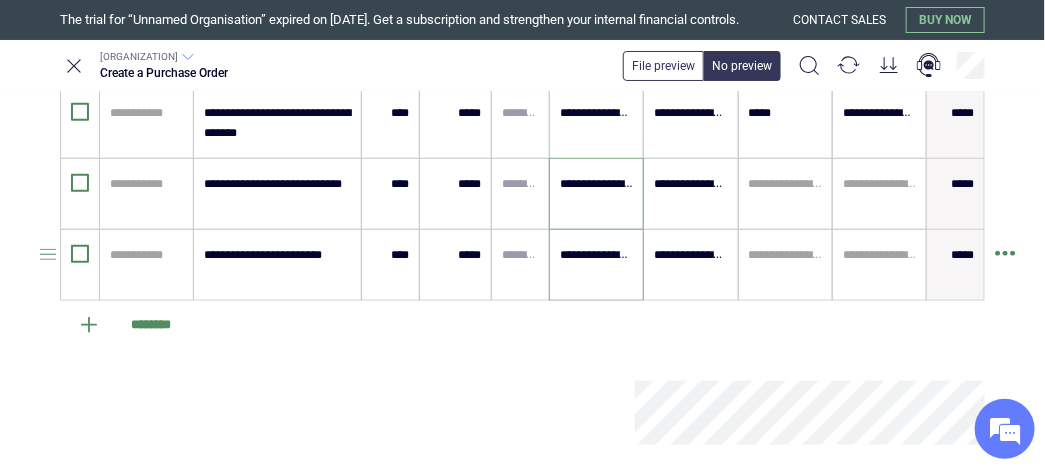 type 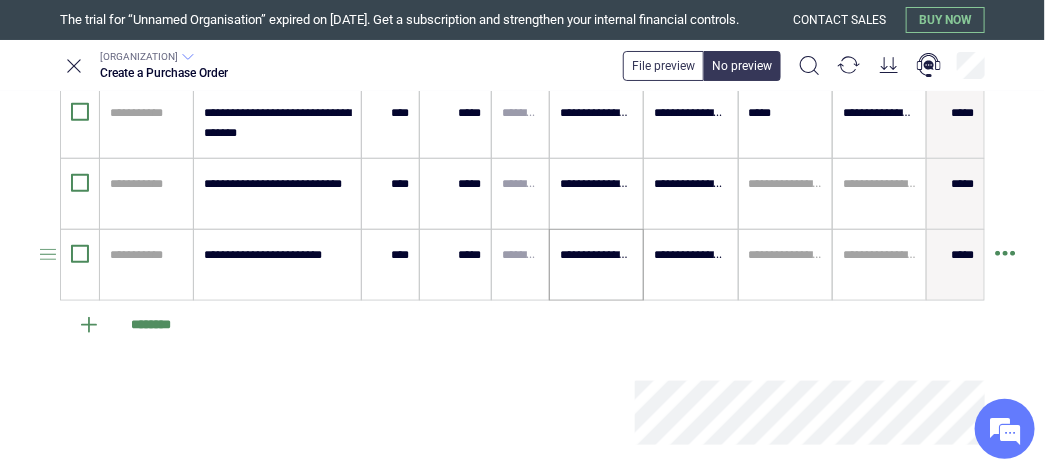 click on "**********" at bounding box center [596, 52] 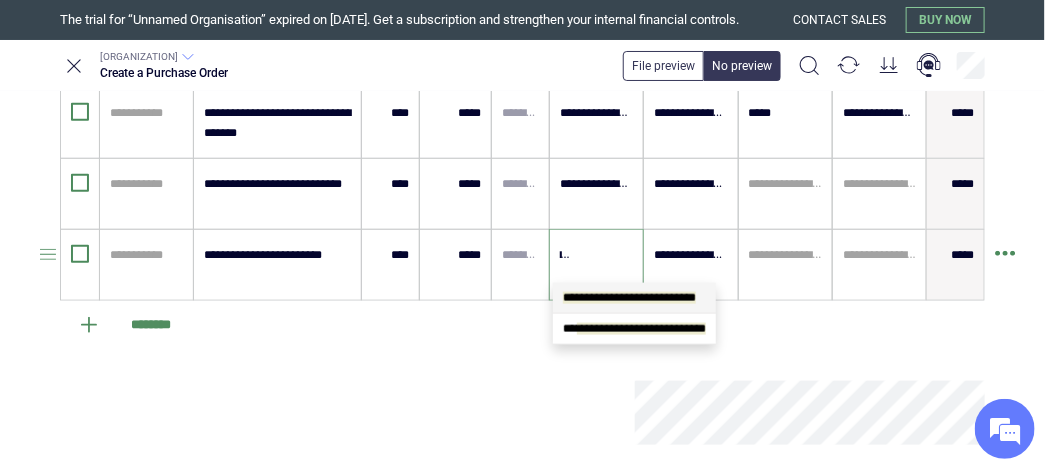 scroll, scrollTop: 0, scrollLeft: 65, axis: horizontal 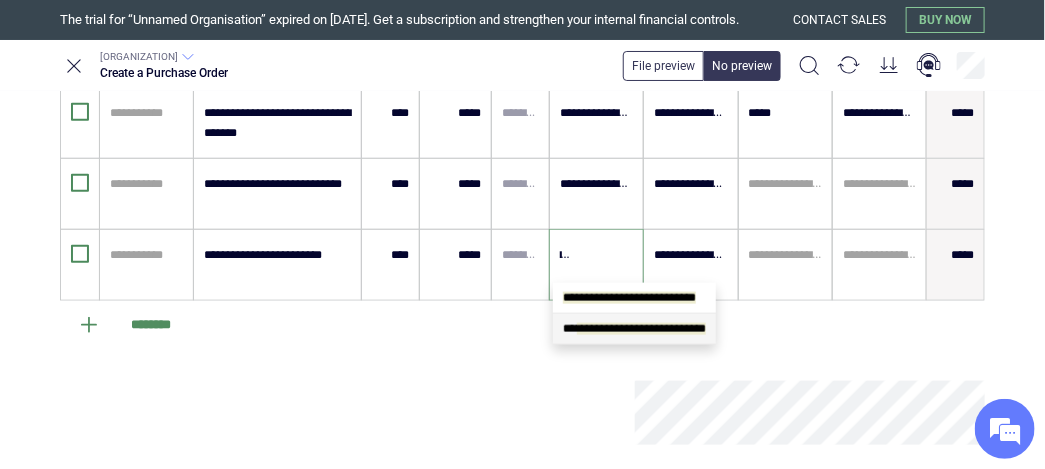 click on "**********" at bounding box center [634, 329] 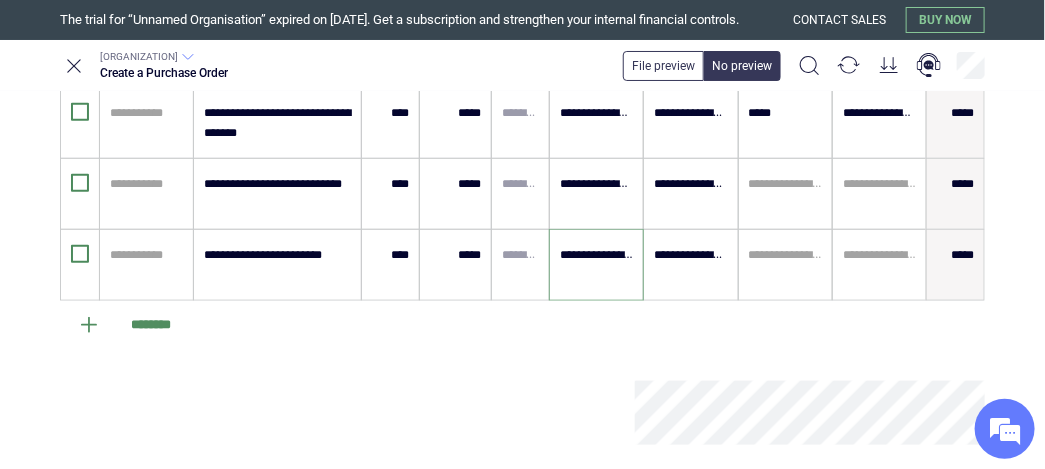 scroll, scrollTop: 0, scrollLeft: 0, axis: both 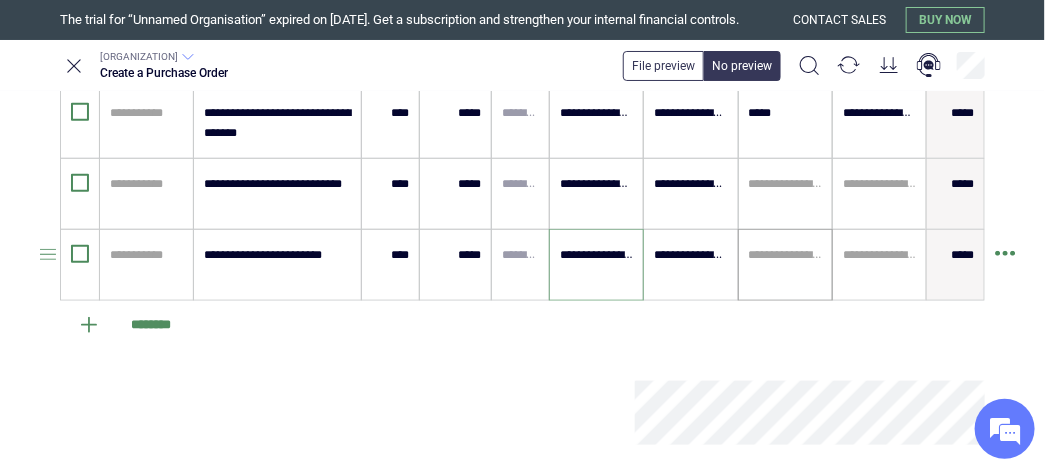 type 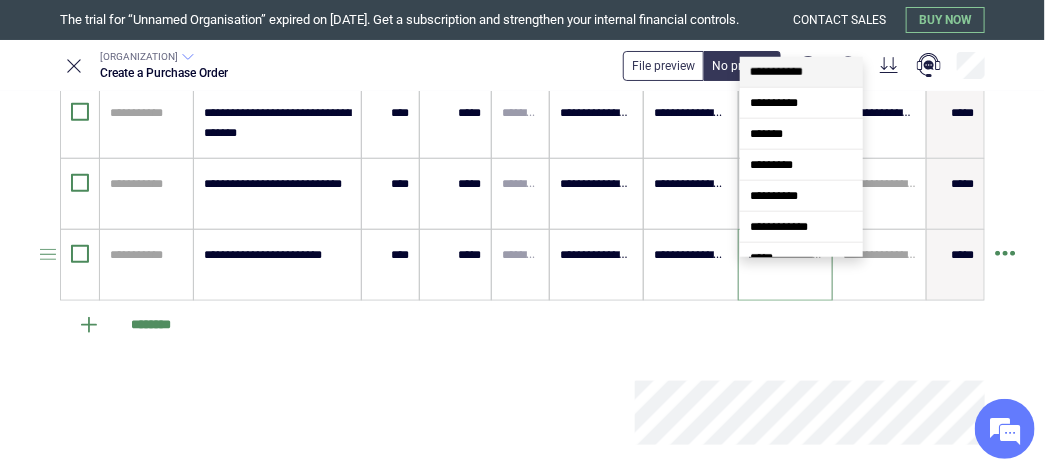 scroll, scrollTop: 0, scrollLeft: 0, axis: both 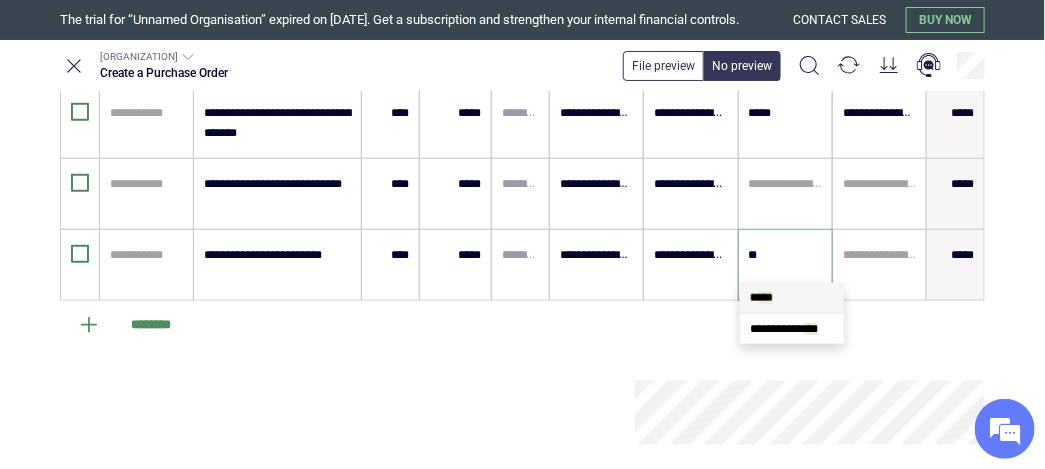 click on "**" at bounding box center (766, 298) 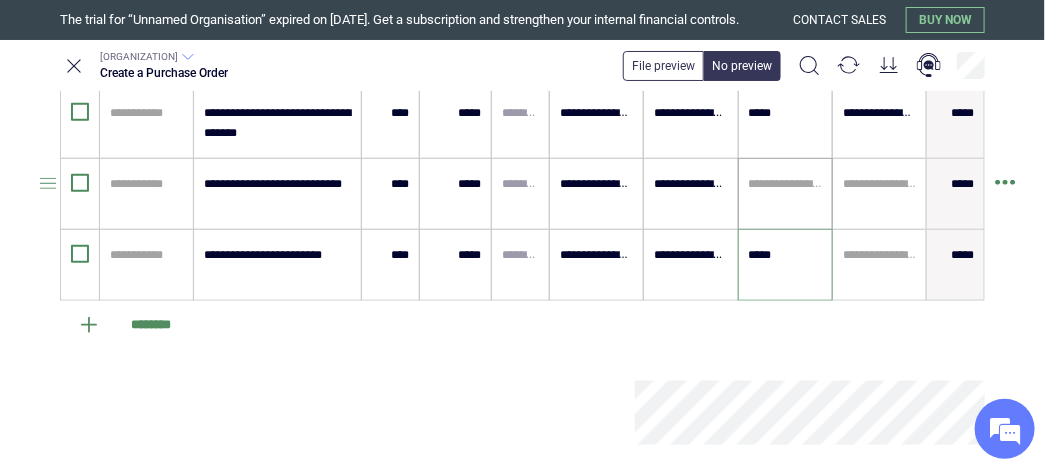 click at bounding box center (596, 42) 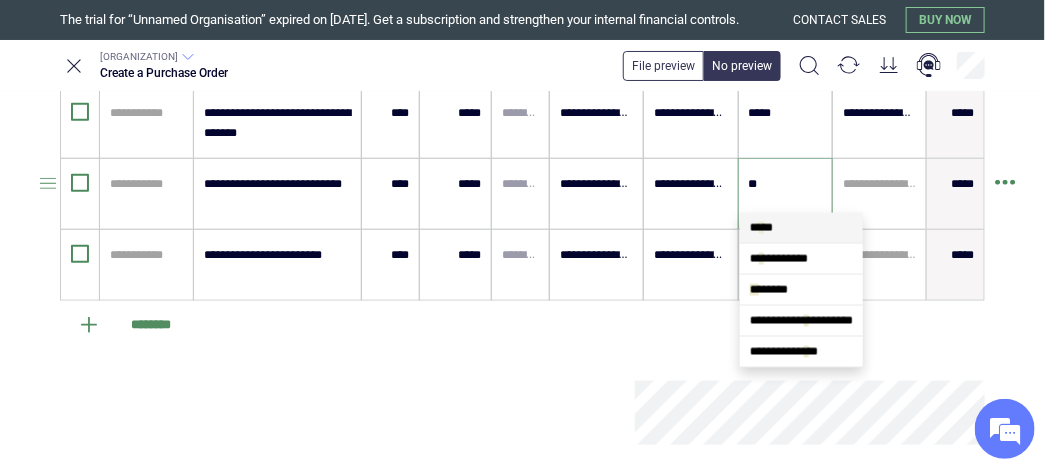 scroll, scrollTop: 0, scrollLeft: 0, axis: both 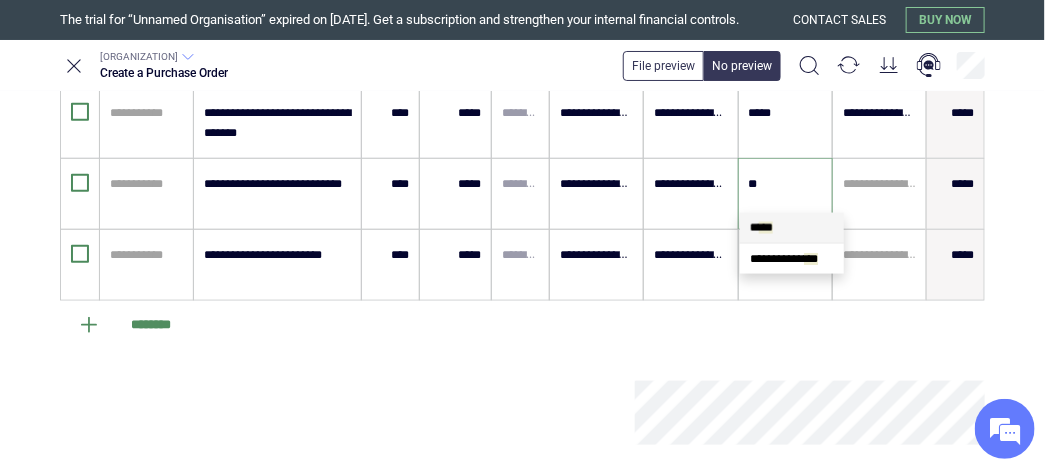click on "* ** *" at bounding box center (761, 228) 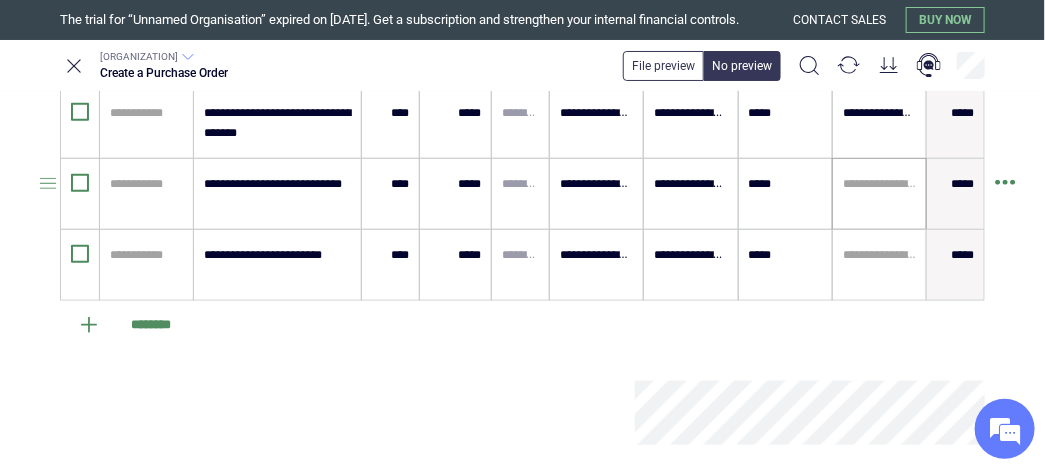 click on "**********" at bounding box center [596, 52] 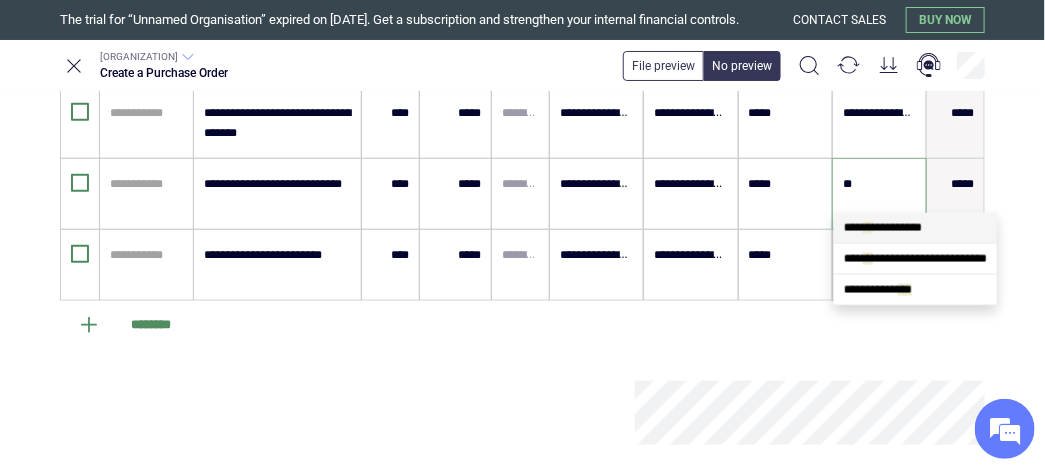 click on "**" at bounding box center (868, 228) 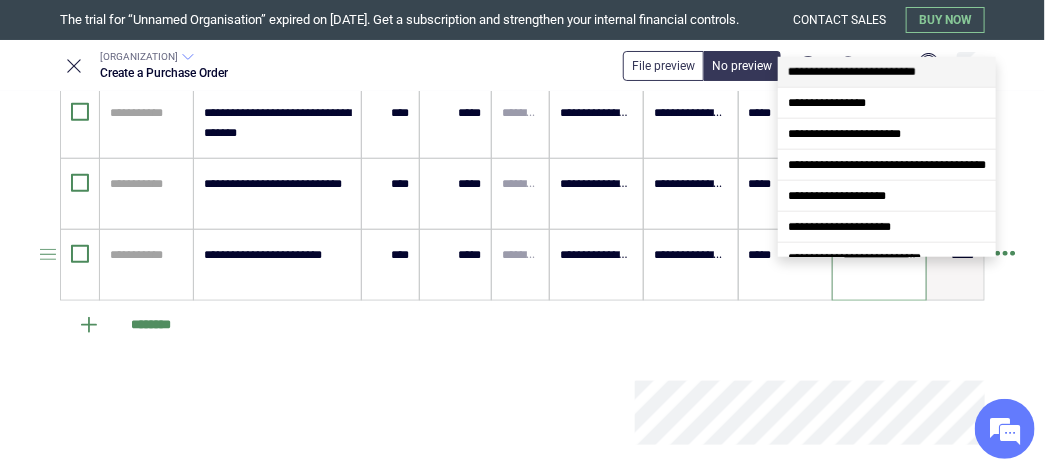 click at bounding box center [879, 255] 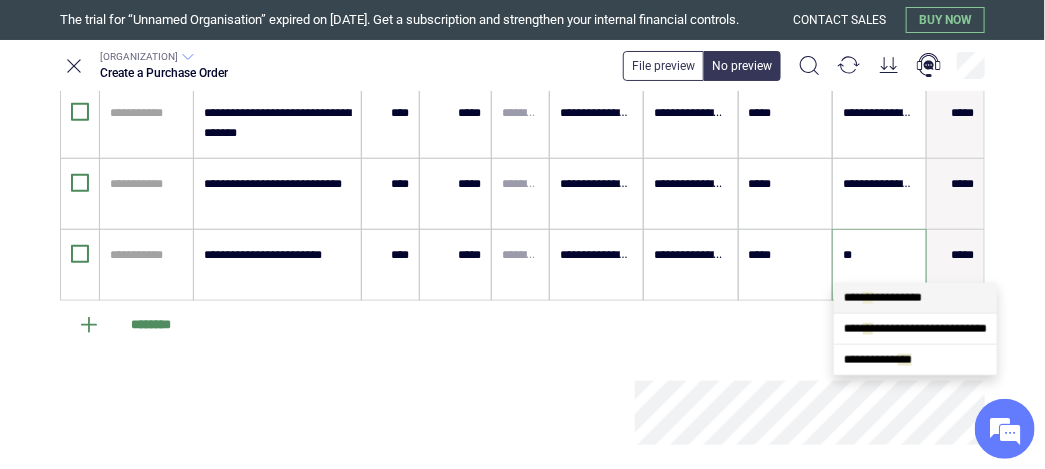 click on "**********" at bounding box center (915, 298) 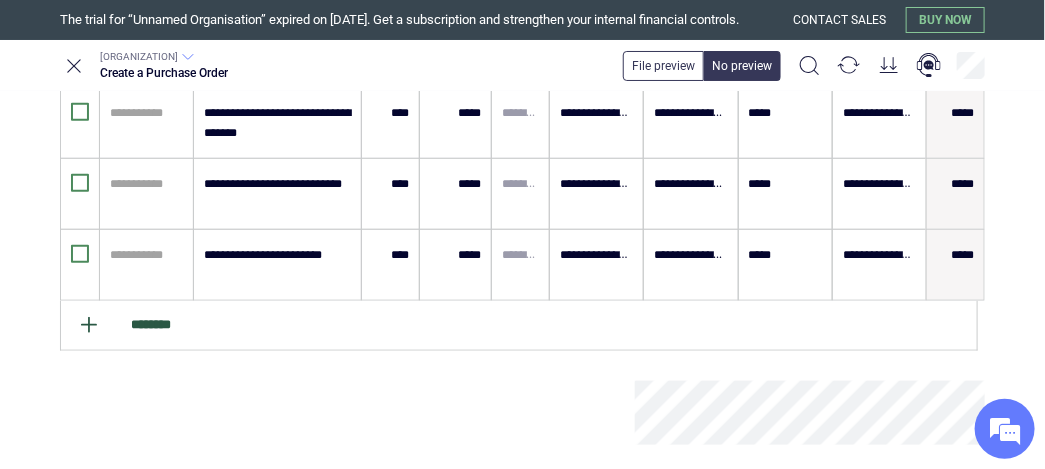 click on "********" at bounding box center [519, 326] 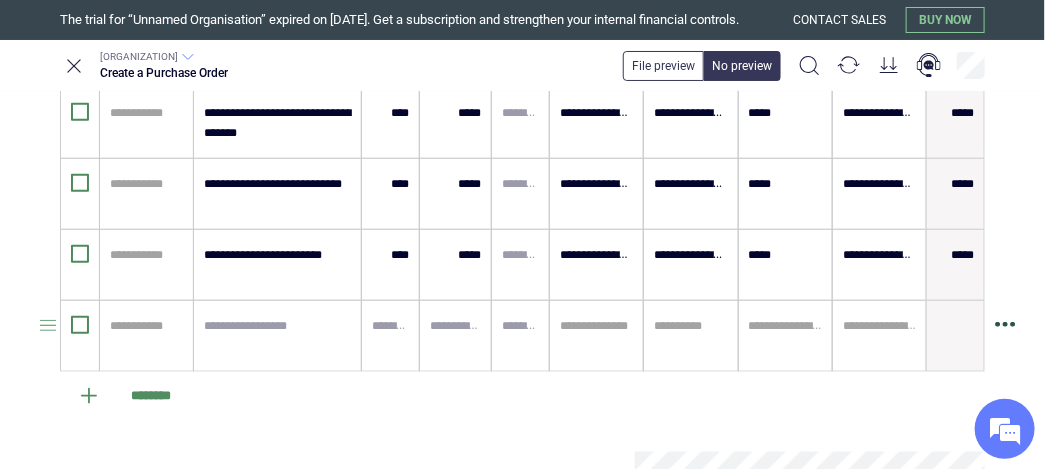 click at bounding box center [1005, 324] 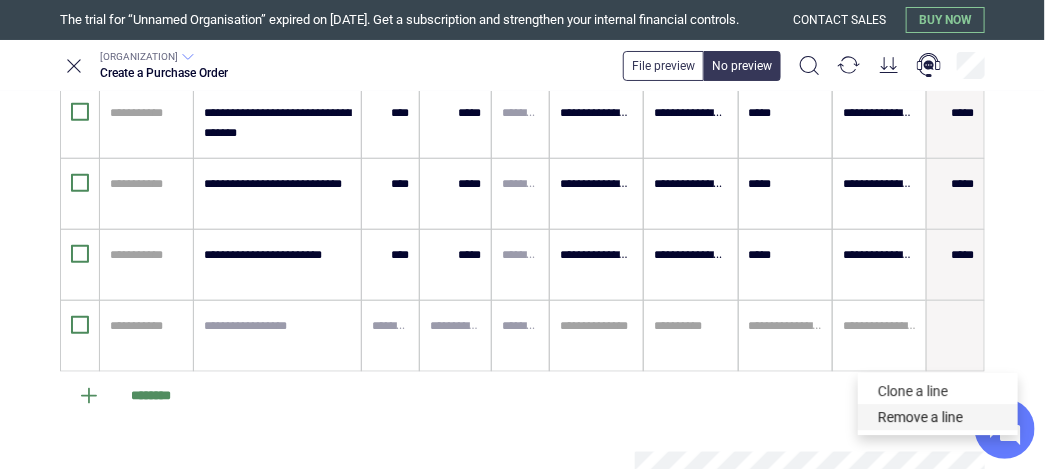 click on "Remove a line" at bounding box center [938, 417] 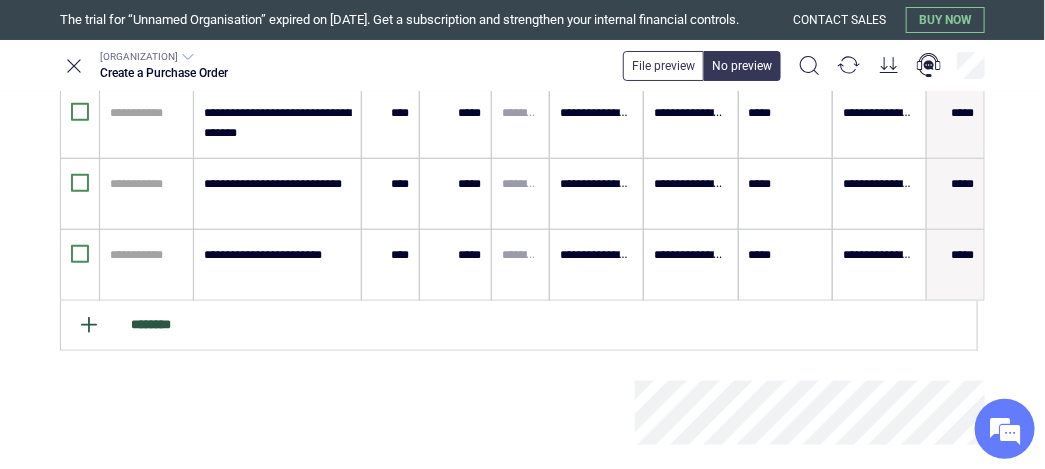 click on "********" at bounding box center (519, 326) 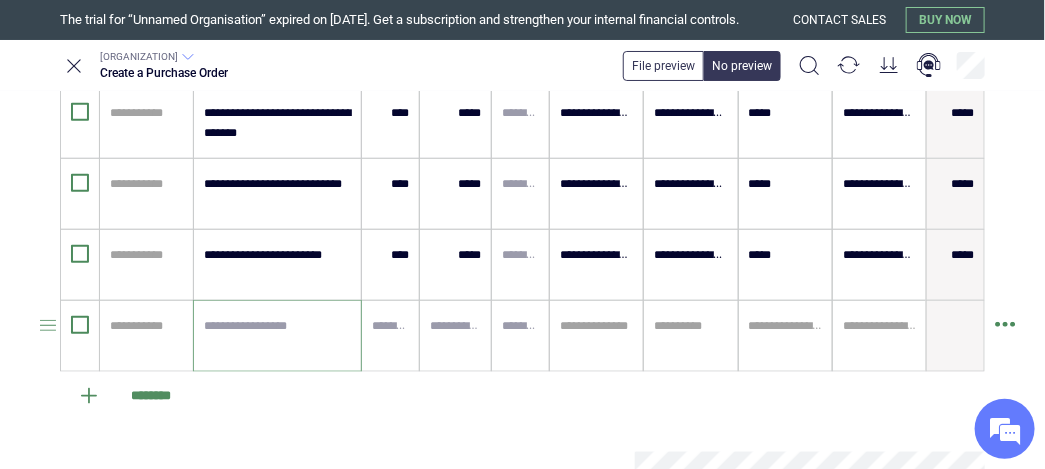 click at bounding box center [277, 336] 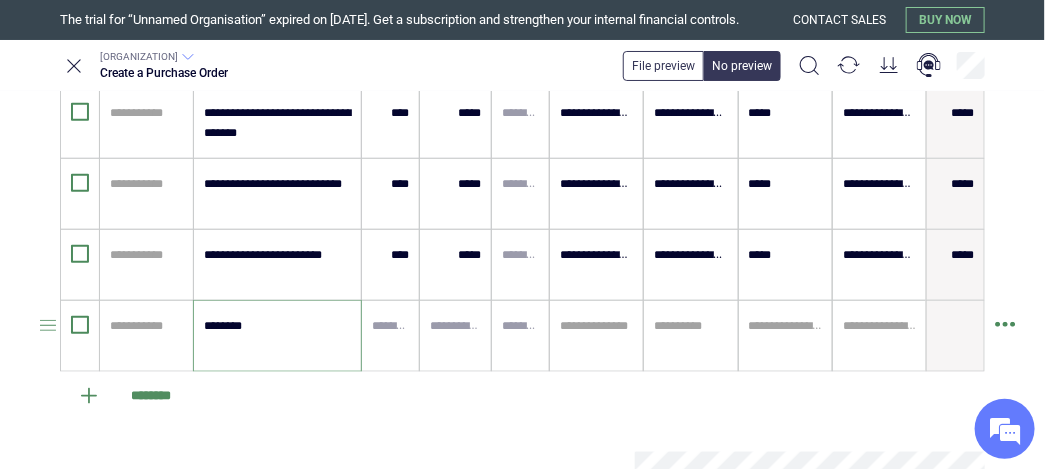 type on "********" 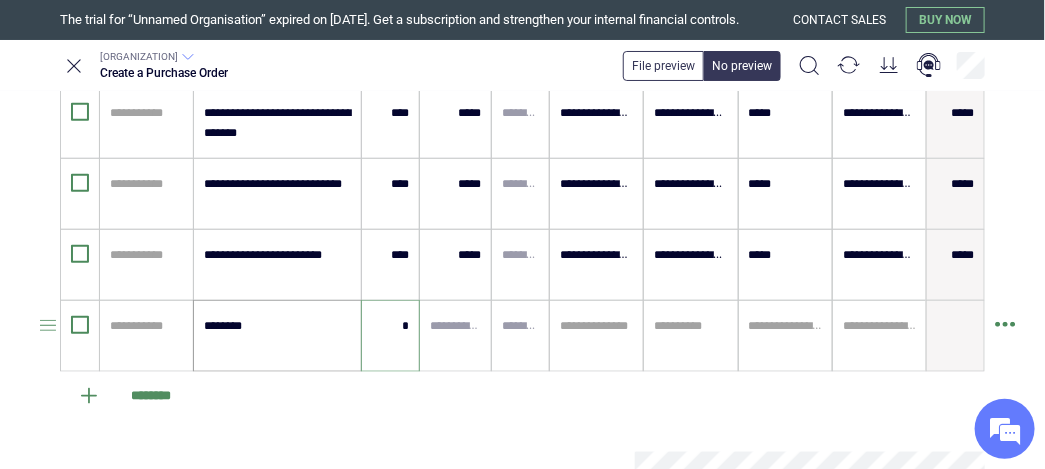 type on "*" 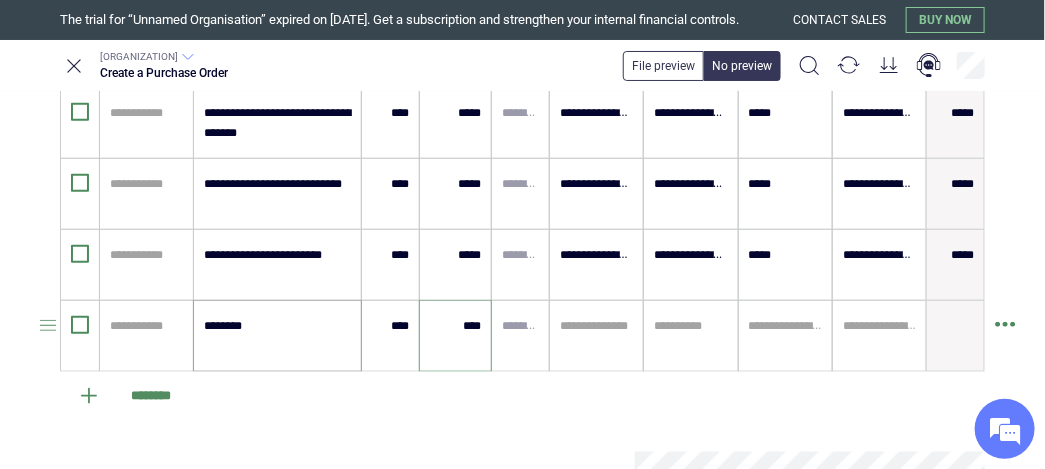 type on "****" 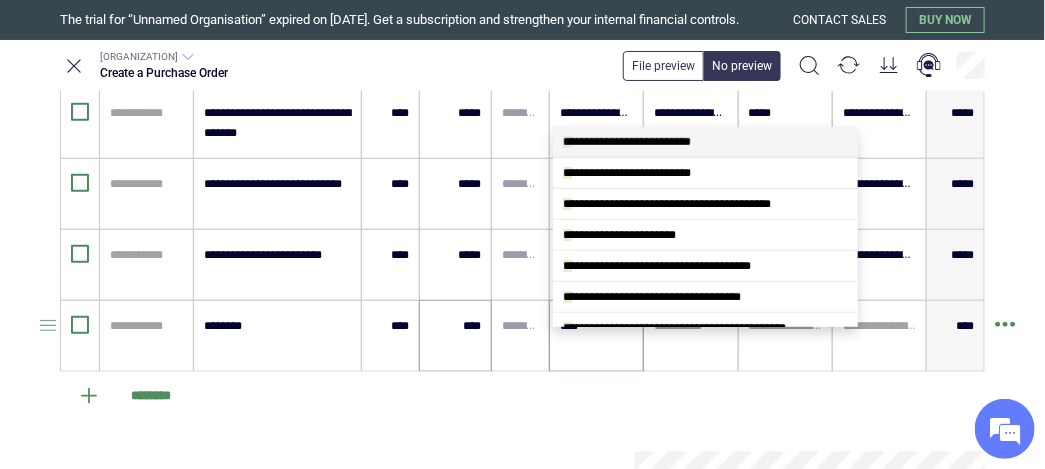 scroll, scrollTop: 0, scrollLeft: 0, axis: both 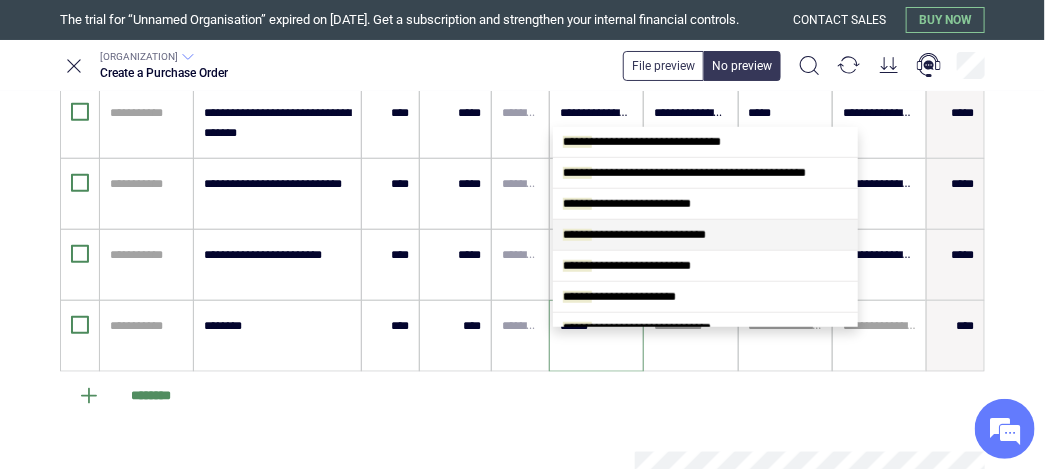 click on "**********" at bounding box center (634, 235) 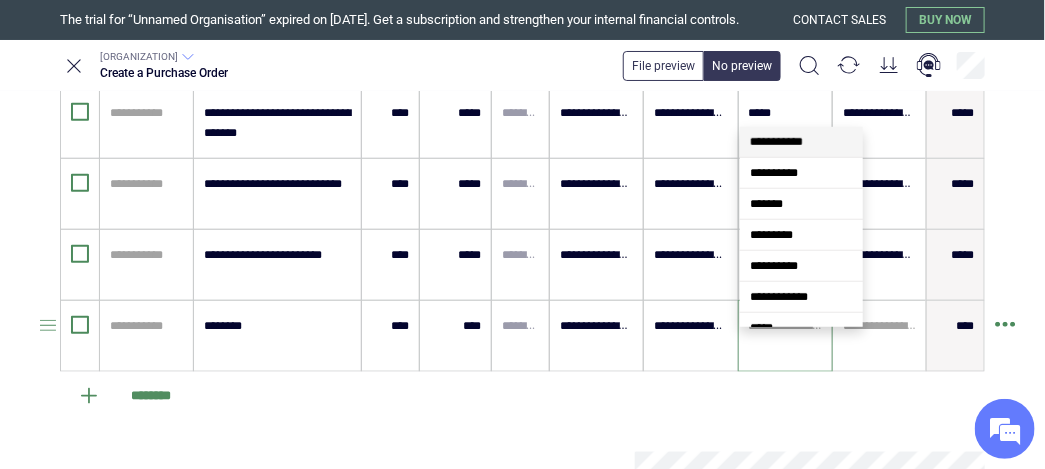 click at bounding box center [785, 326] 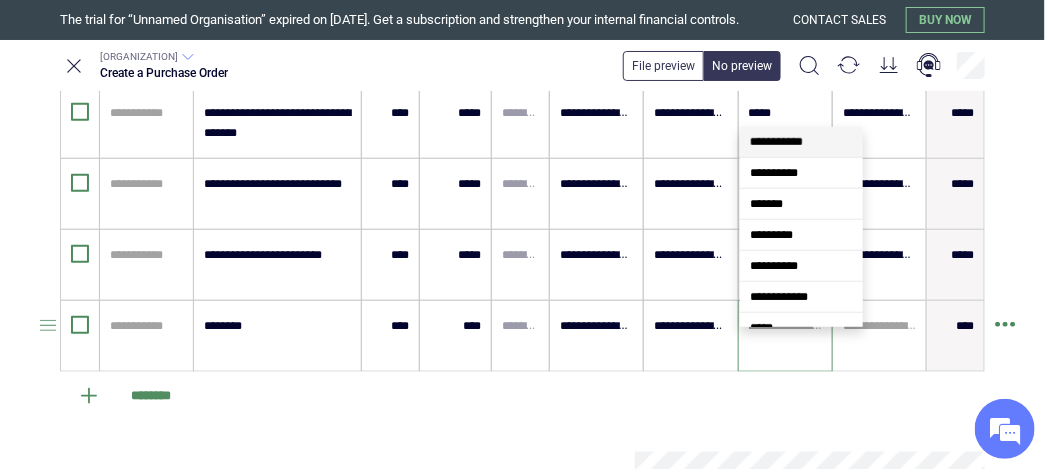 scroll, scrollTop: 0, scrollLeft: 0, axis: both 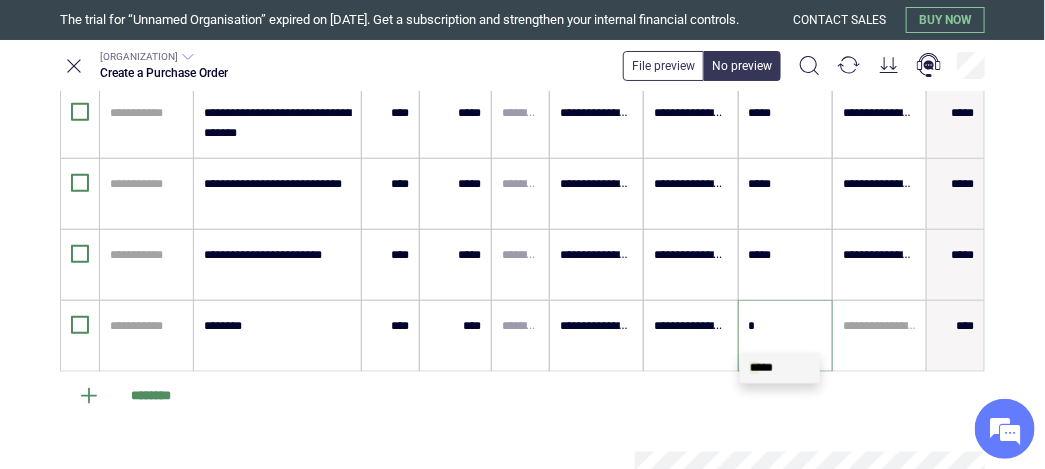 click on "* ***" at bounding box center [761, 368] 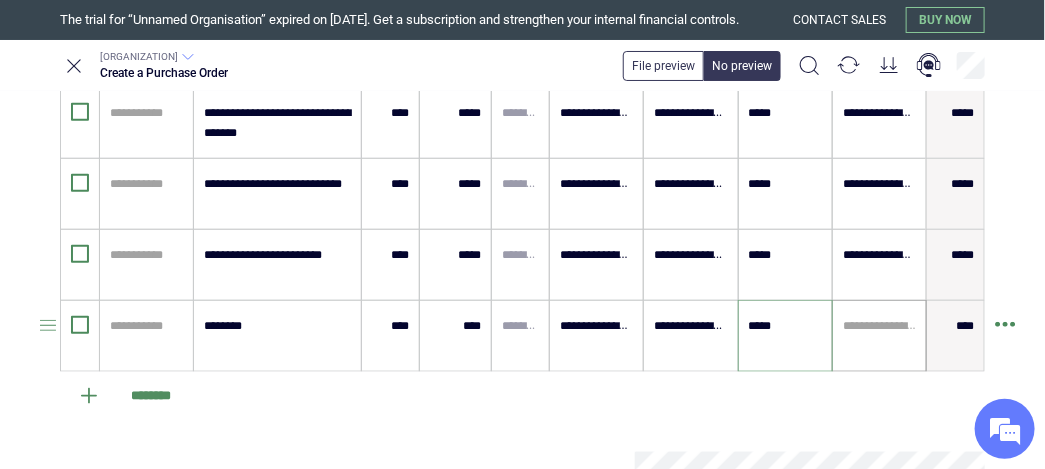 click on "**********" at bounding box center (596, 52) 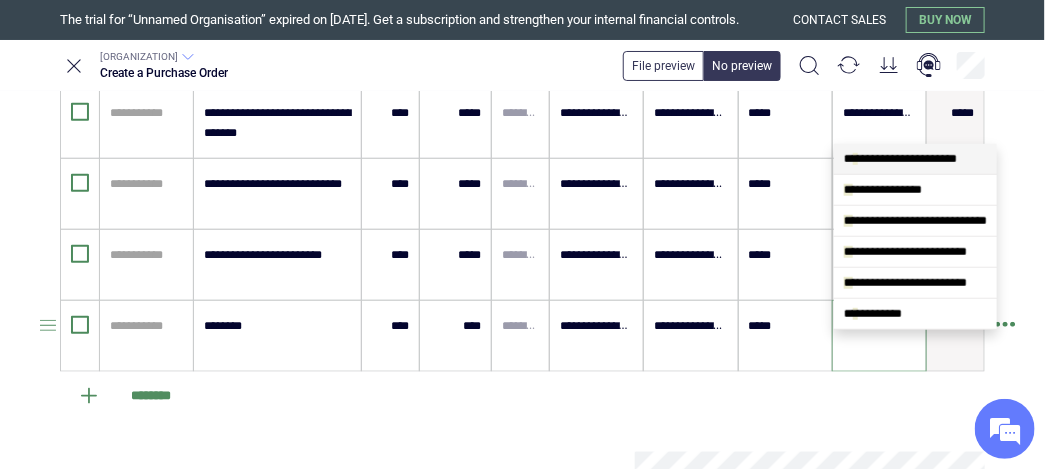 scroll, scrollTop: 0, scrollLeft: 0, axis: both 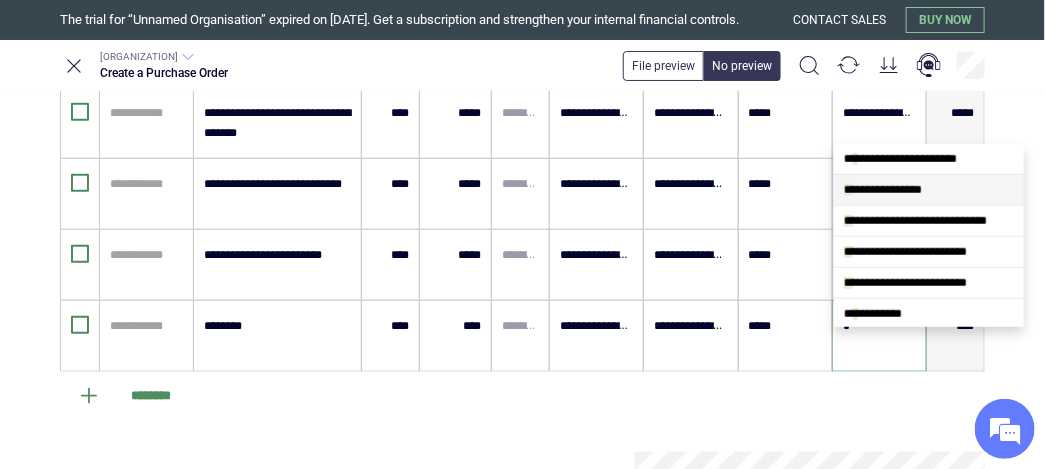 click on "**********" at bounding box center [883, 190] 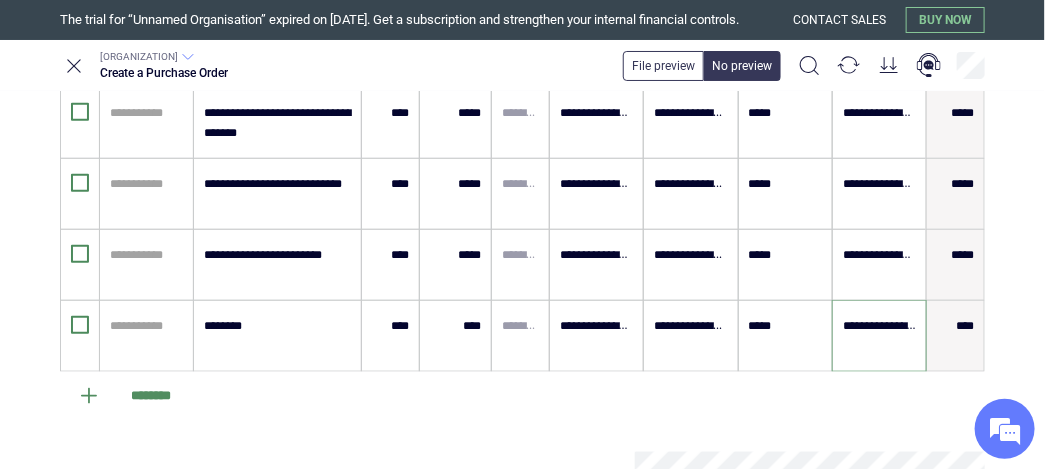scroll, scrollTop: 937, scrollLeft: 0, axis: vertical 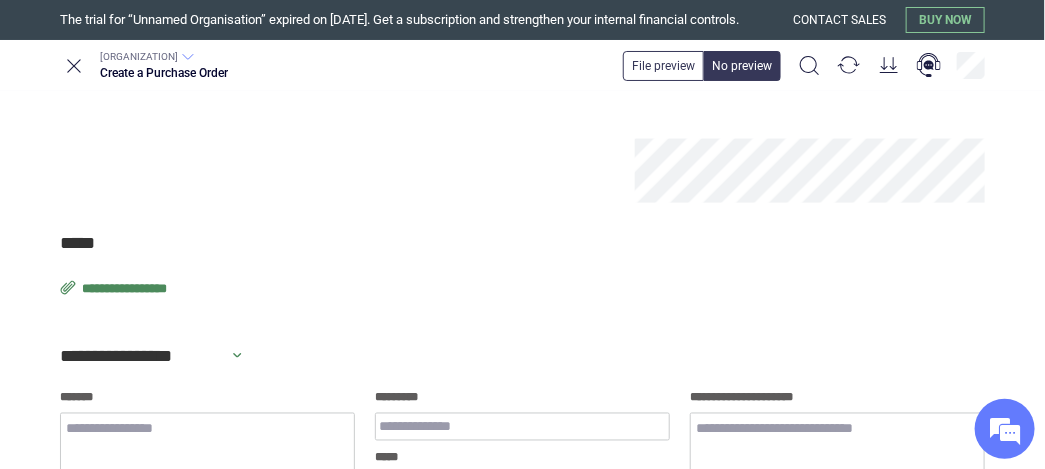 click on "**********" at bounding box center [126, 289] 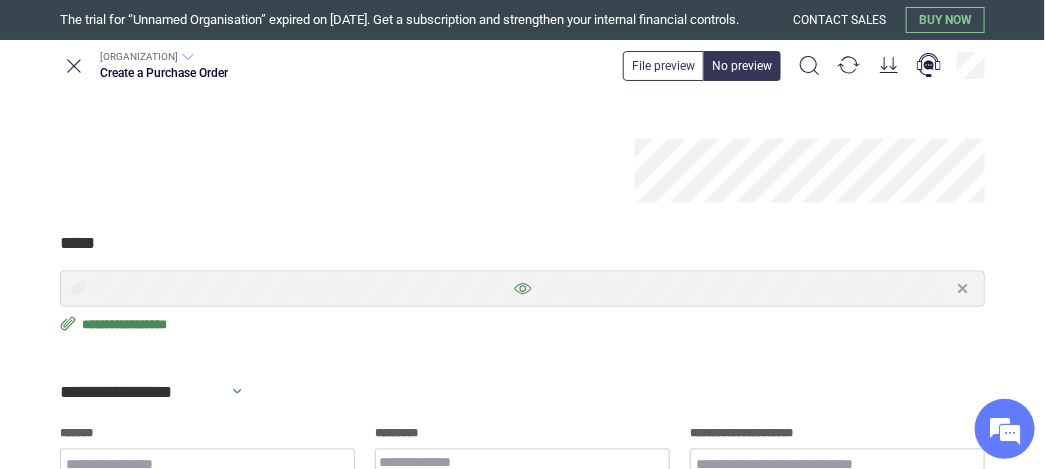 click at bounding box center [522, 289] 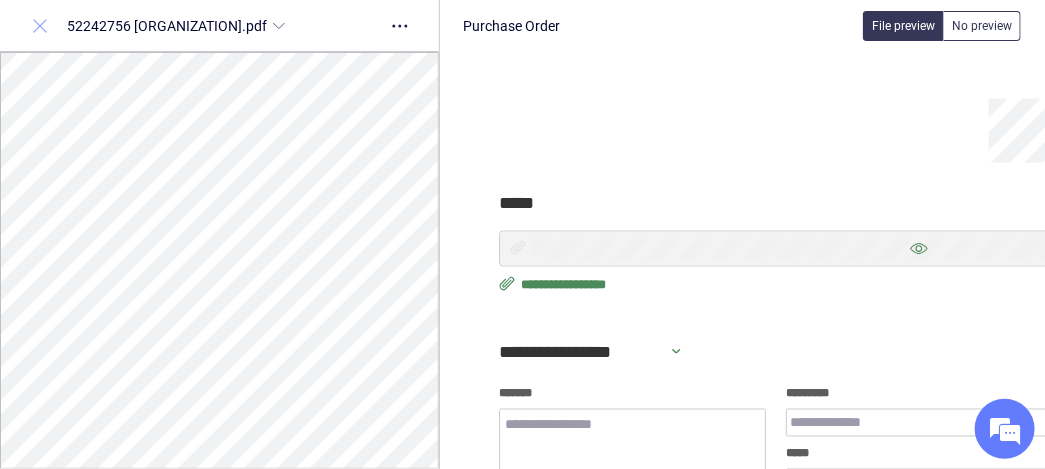 click at bounding box center [40, 26] 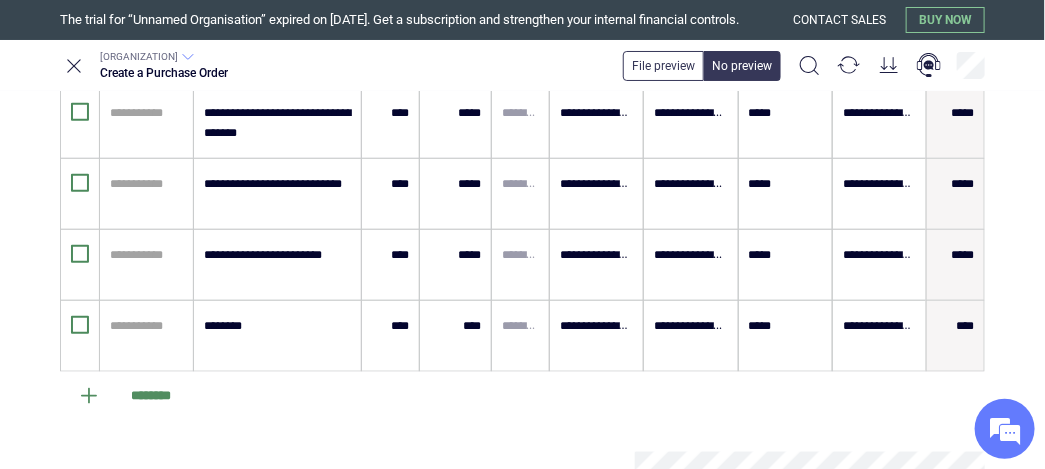 scroll, scrollTop: 312, scrollLeft: 0, axis: vertical 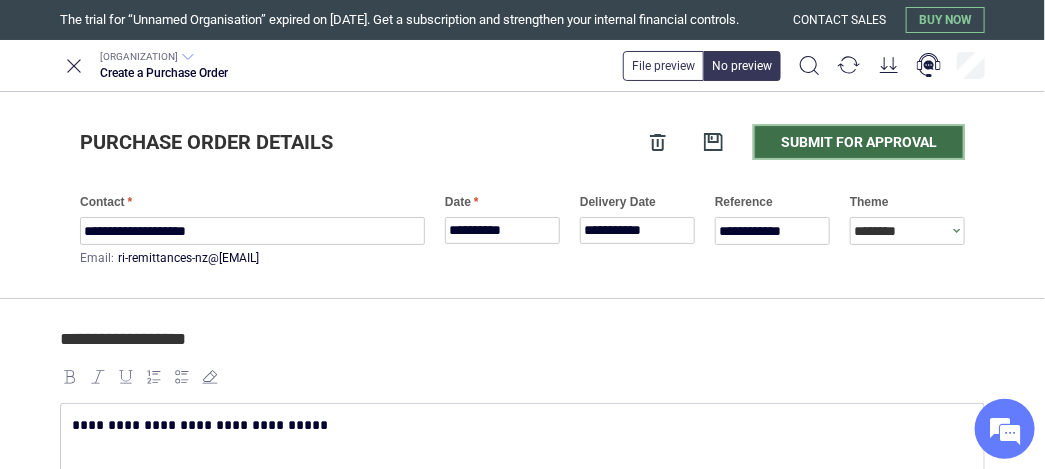 click on "Submit for approval" at bounding box center [859, 142] 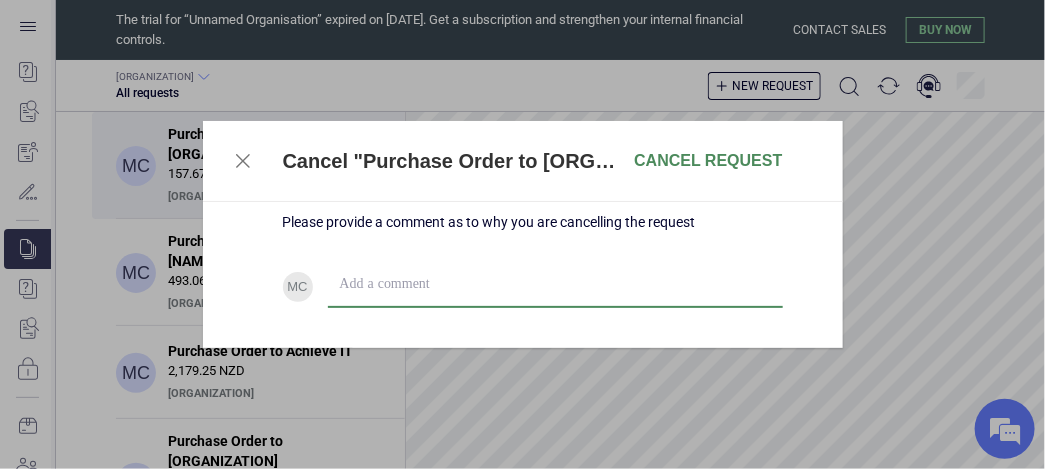 click at bounding box center (555, 284) 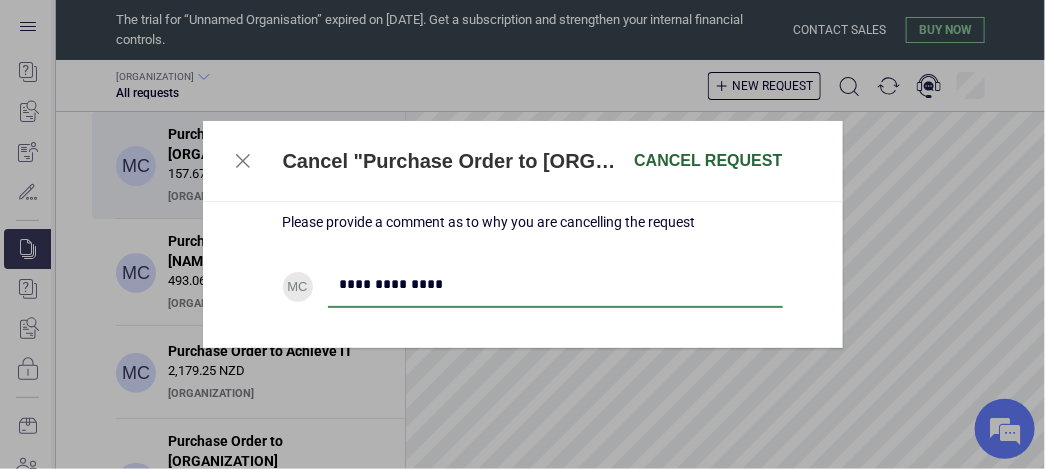 click on "Cancel request" at bounding box center [708, 161] 